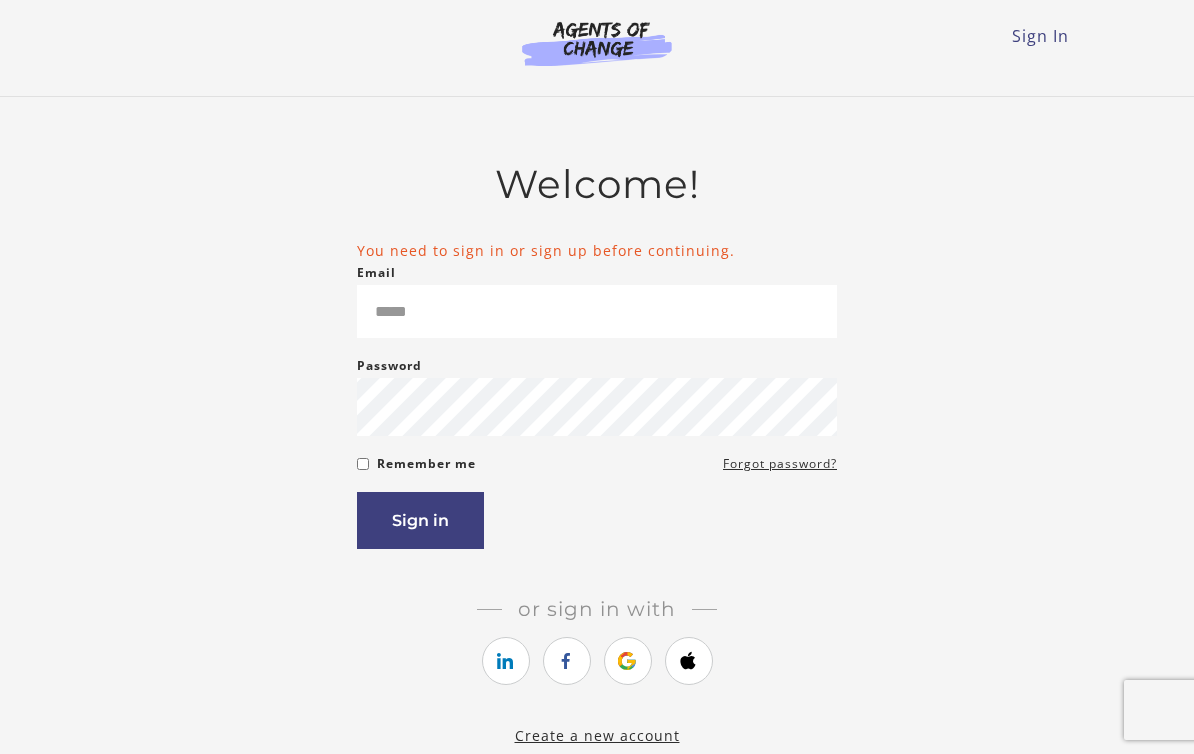 scroll, scrollTop: 0, scrollLeft: 0, axis: both 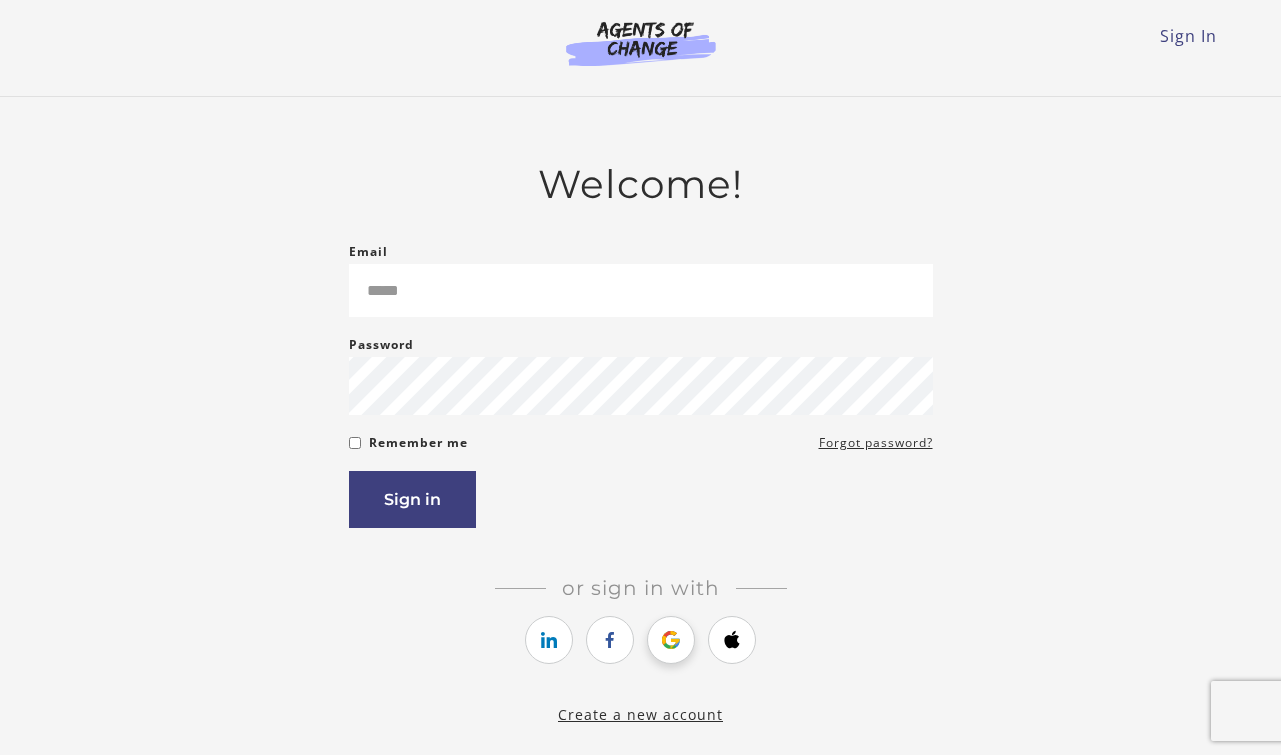 click at bounding box center (671, 640) 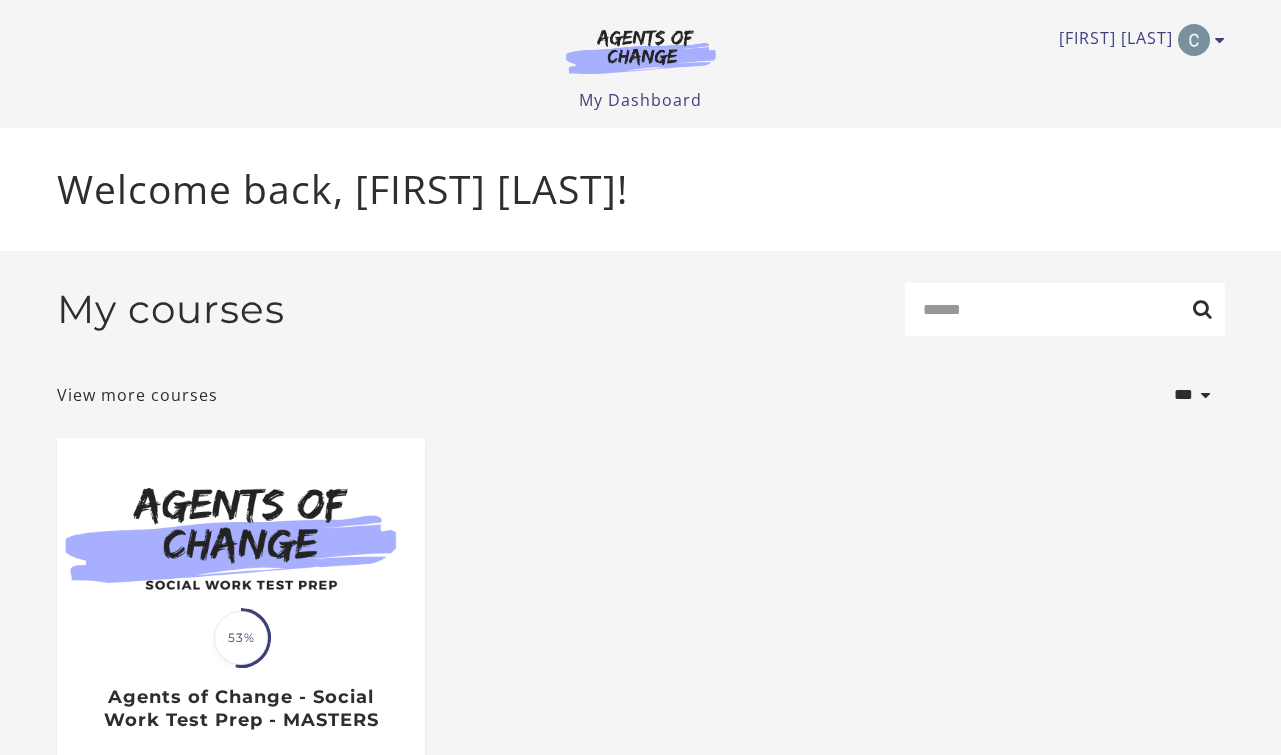scroll, scrollTop: 0, scrollLeft: 0, axis: both 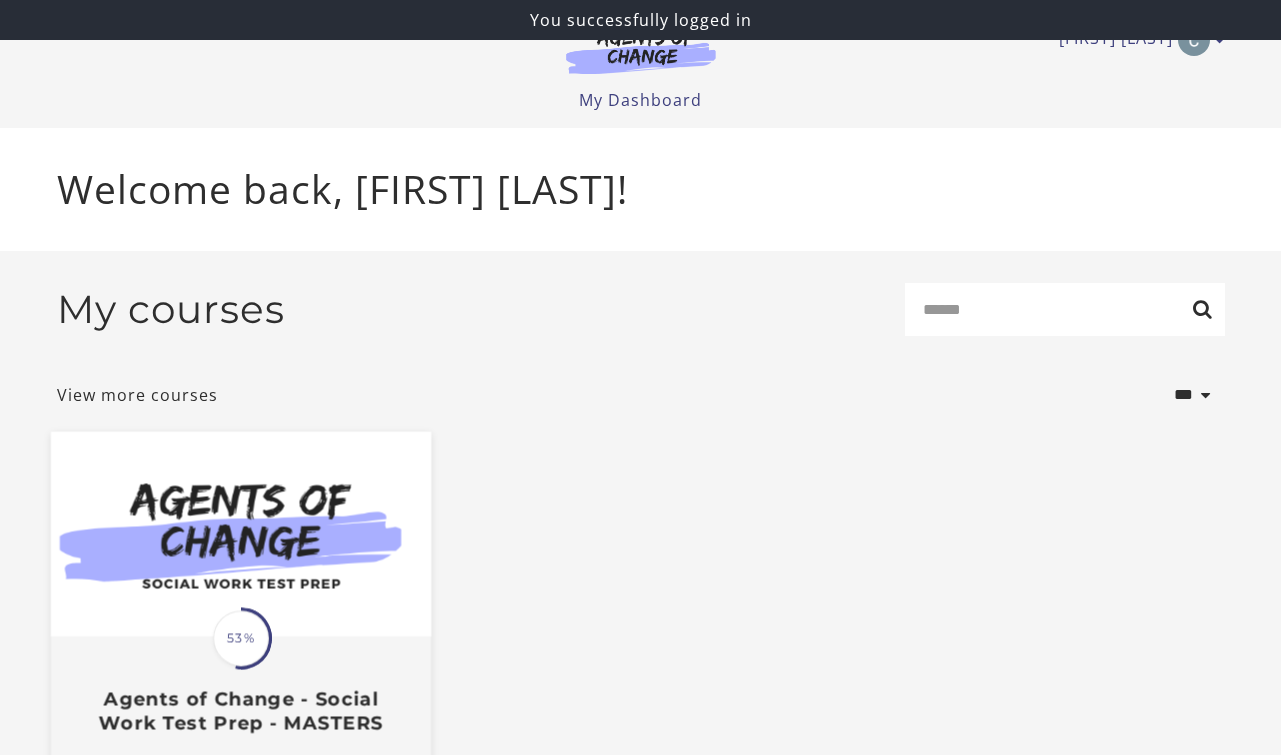 click at bounding box center (240, 533) 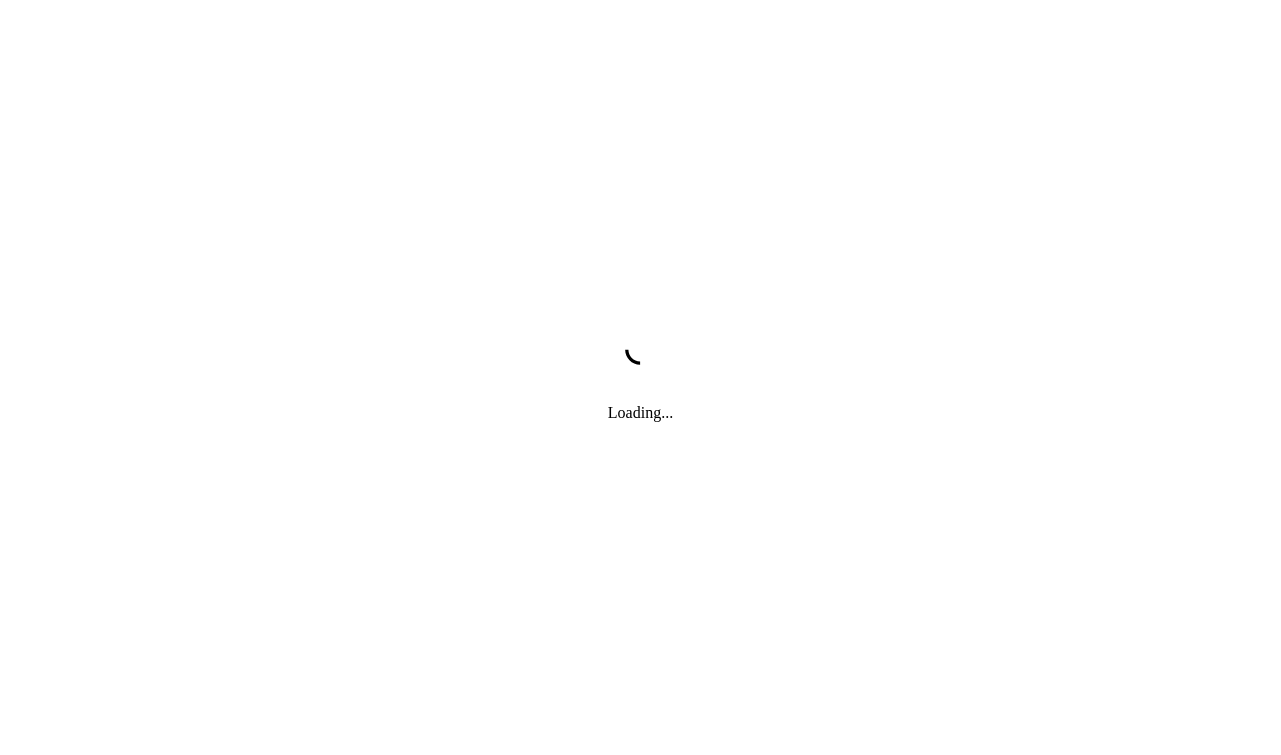 scroll, scrollTop: 0, scrollLeft: 0, axis: both 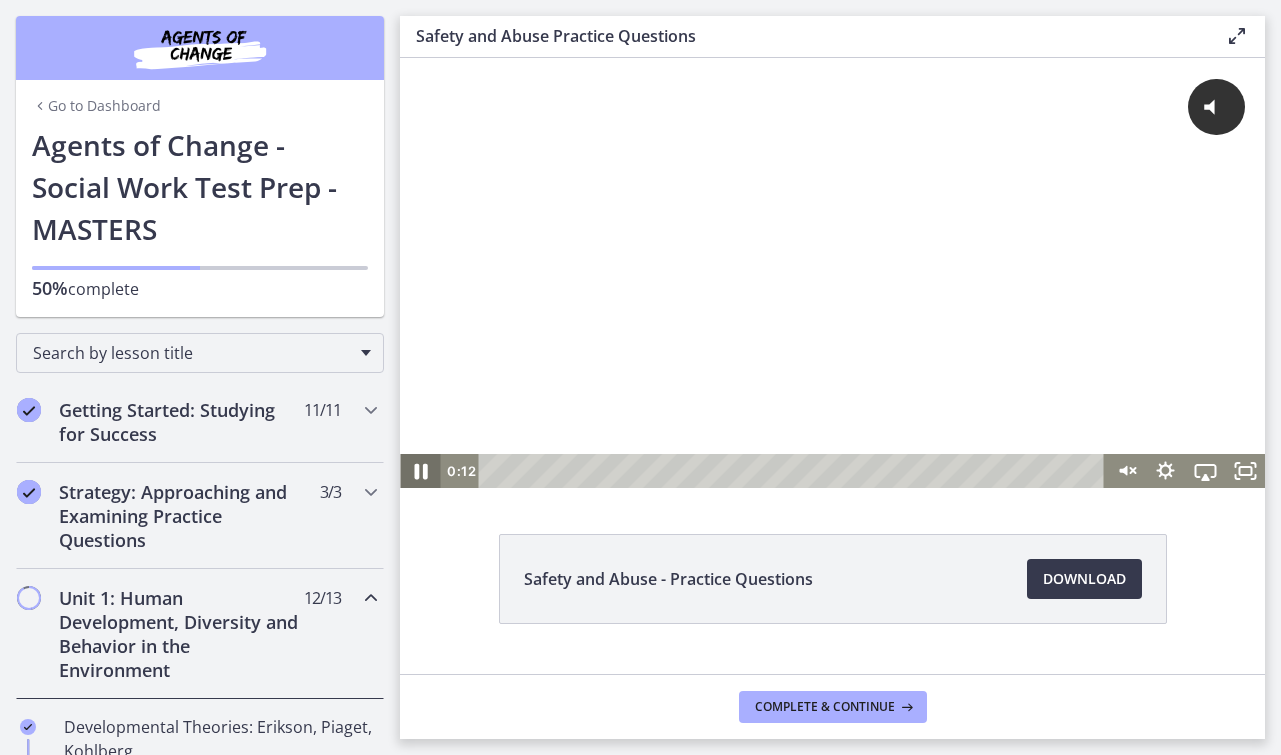 click 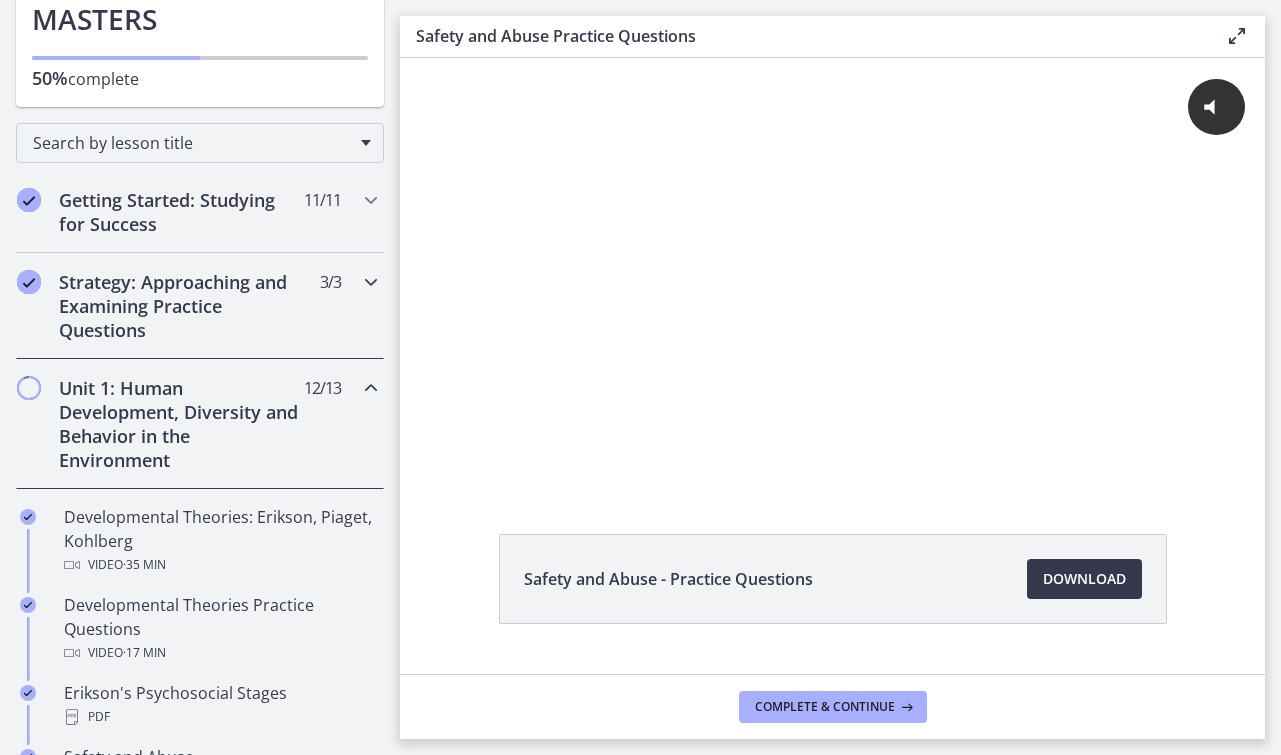scroll, scrollTop: 182, scrollLeft: 0, axis: vertical 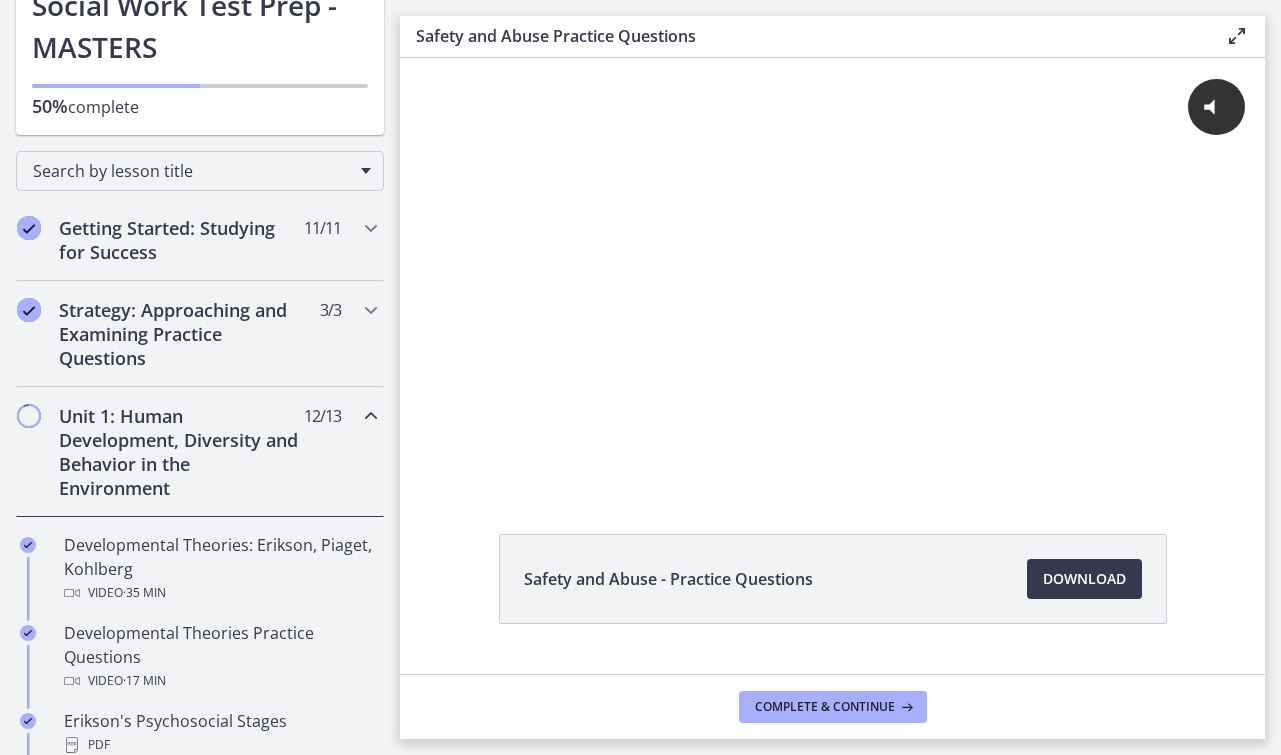 click on "Unit 1: Human Development, Diversity and Behavior in the Environment" at bounding box center [181, 452] 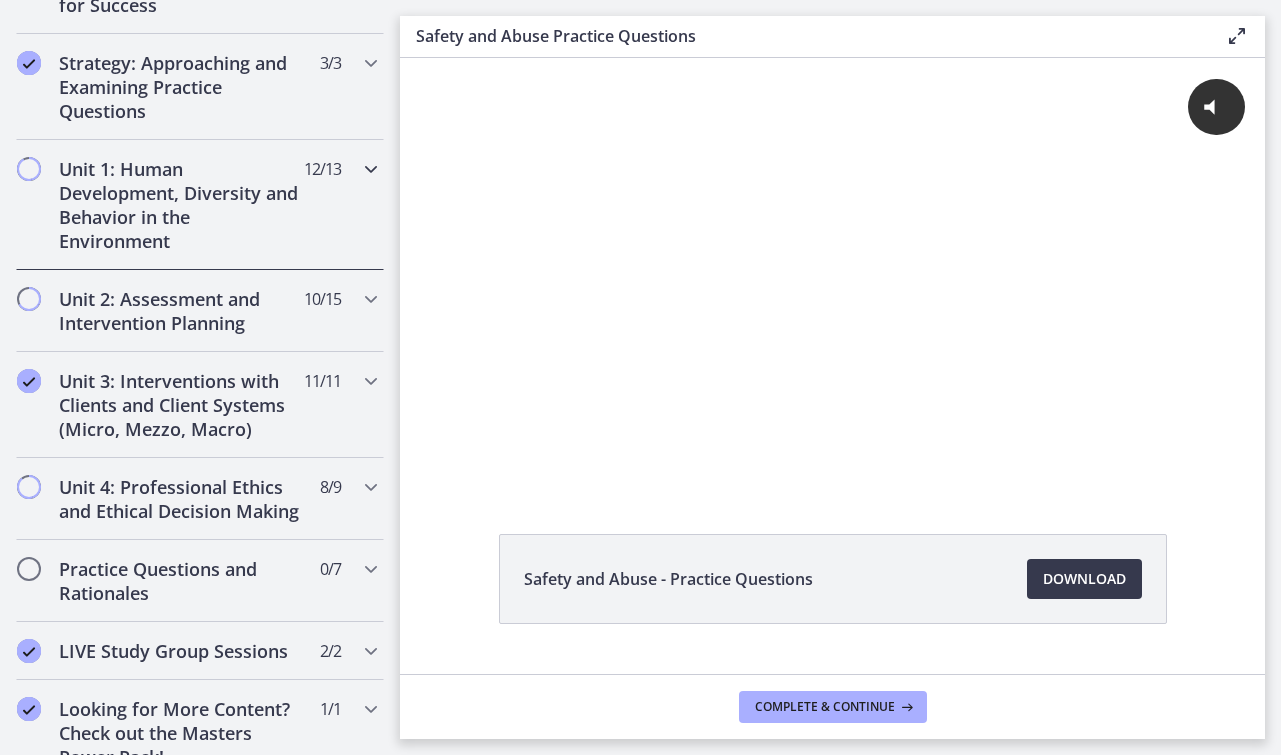 scroll, scrollTop: 431, scrollLeft: 0, axis: vertical 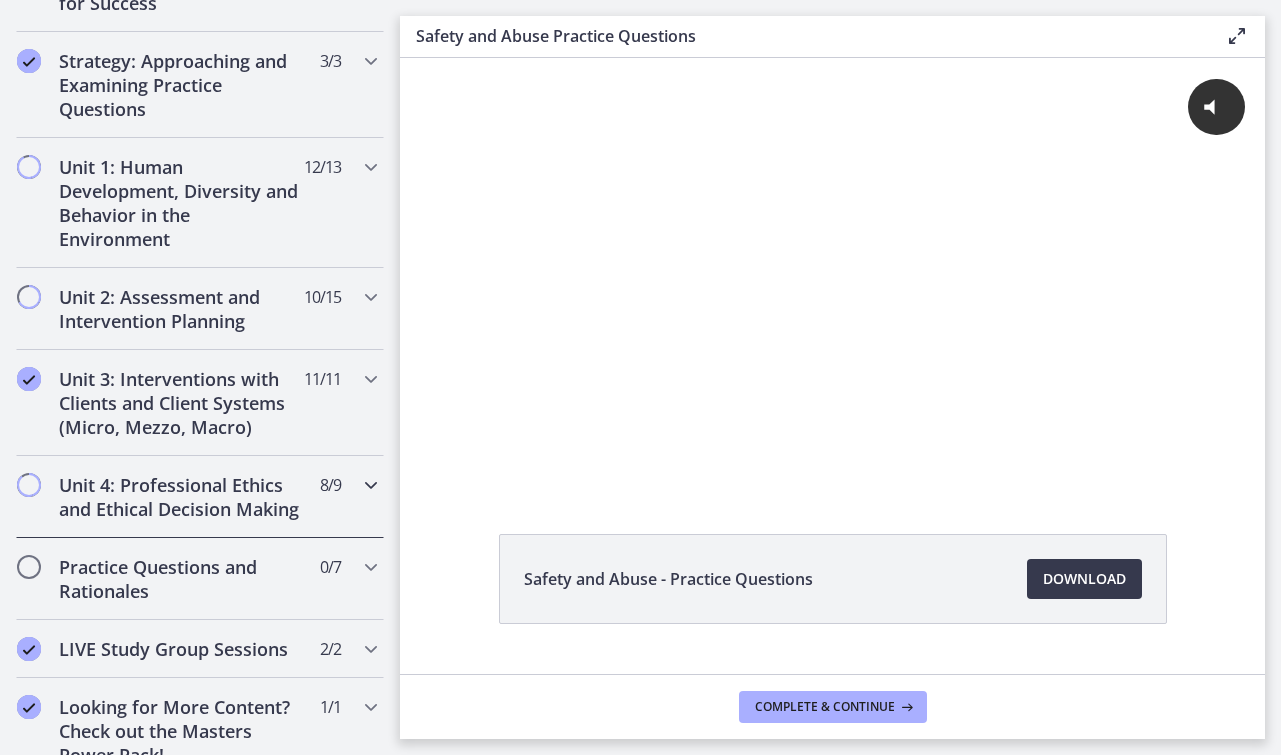 click on "Unit 4: Professional Ethics and Ethical Decision Making" at bounding box center (181, 497) 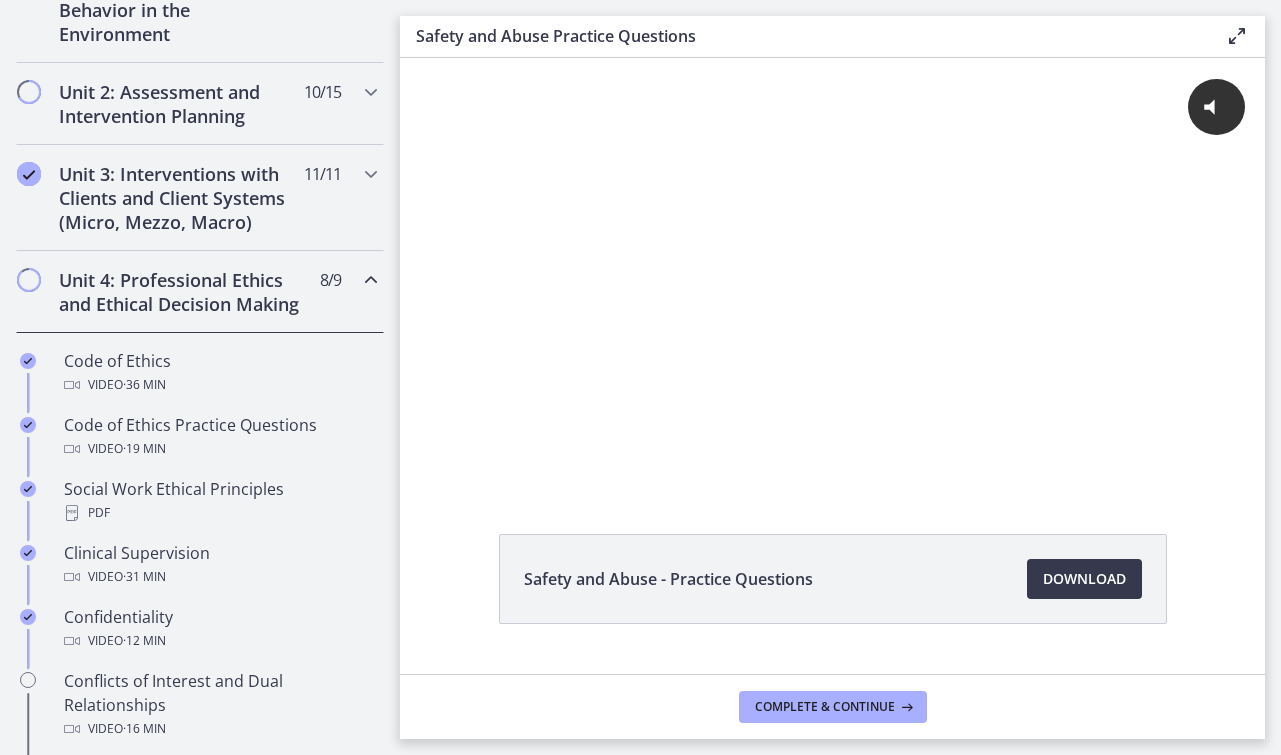 scroll, scrollTop: 644, scrollLeft: 0, axis: vertical 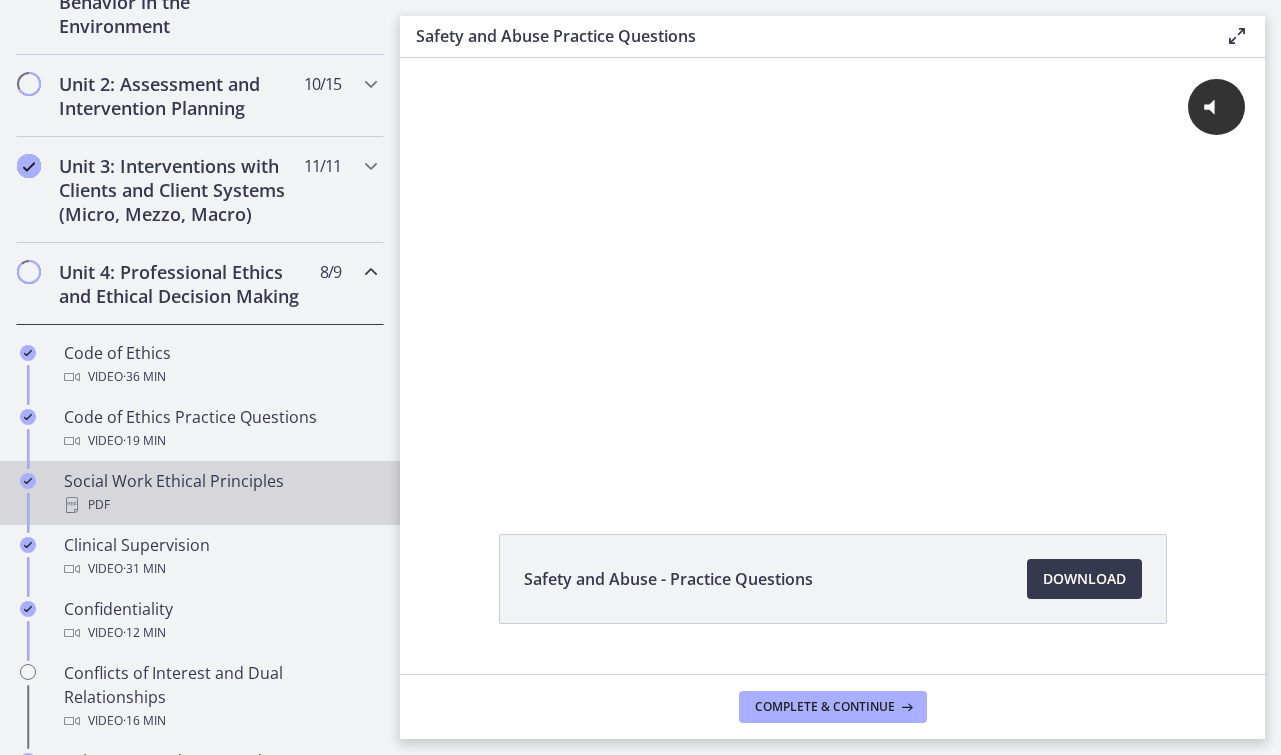 click on "Social Work Ethical Principles
PDF" at bounding box center (220, 493) 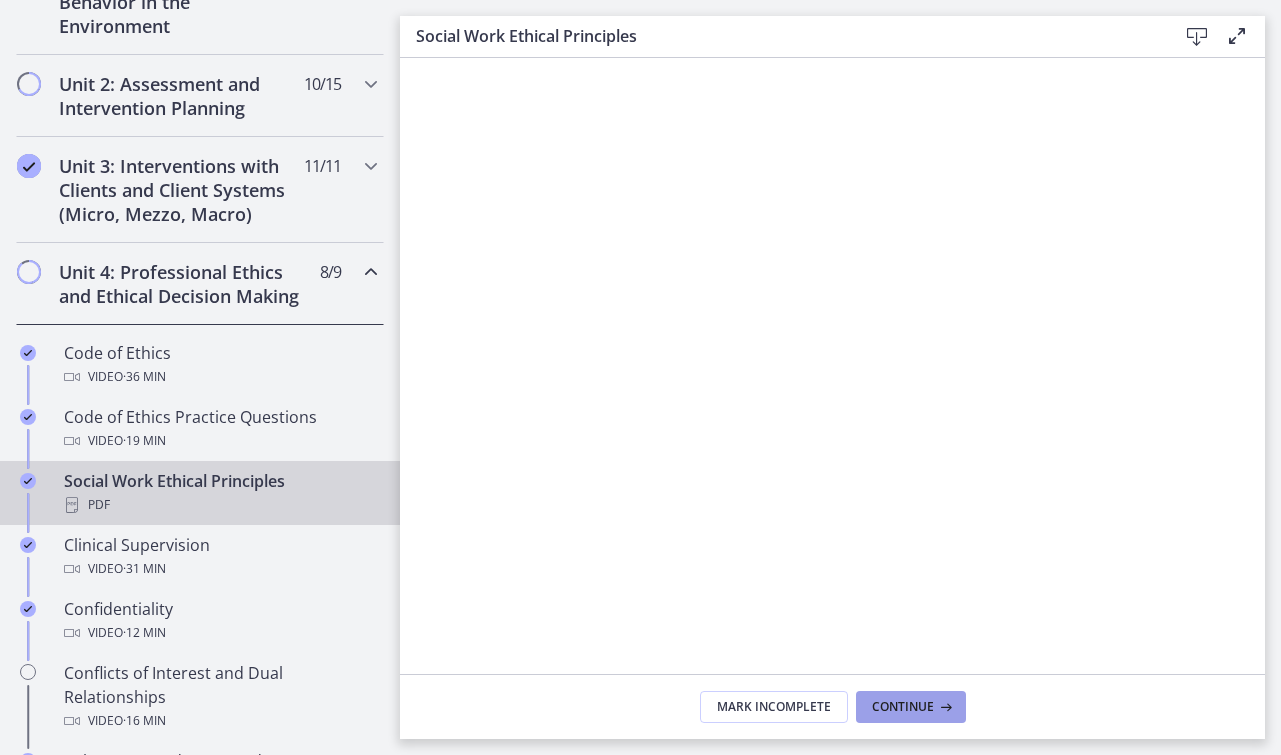 click on "Continue" at bounding box center [903, 707] 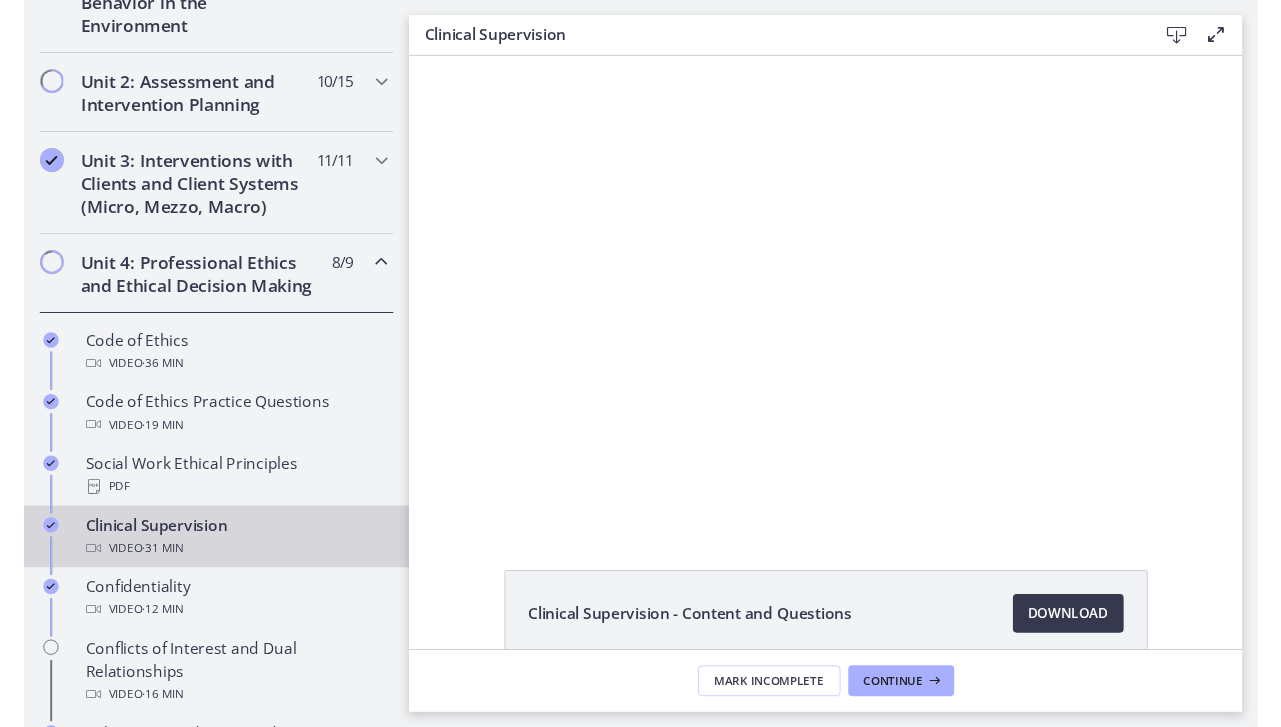 scroll, scrollTop: 0, scrollLeft: 0, axis: both 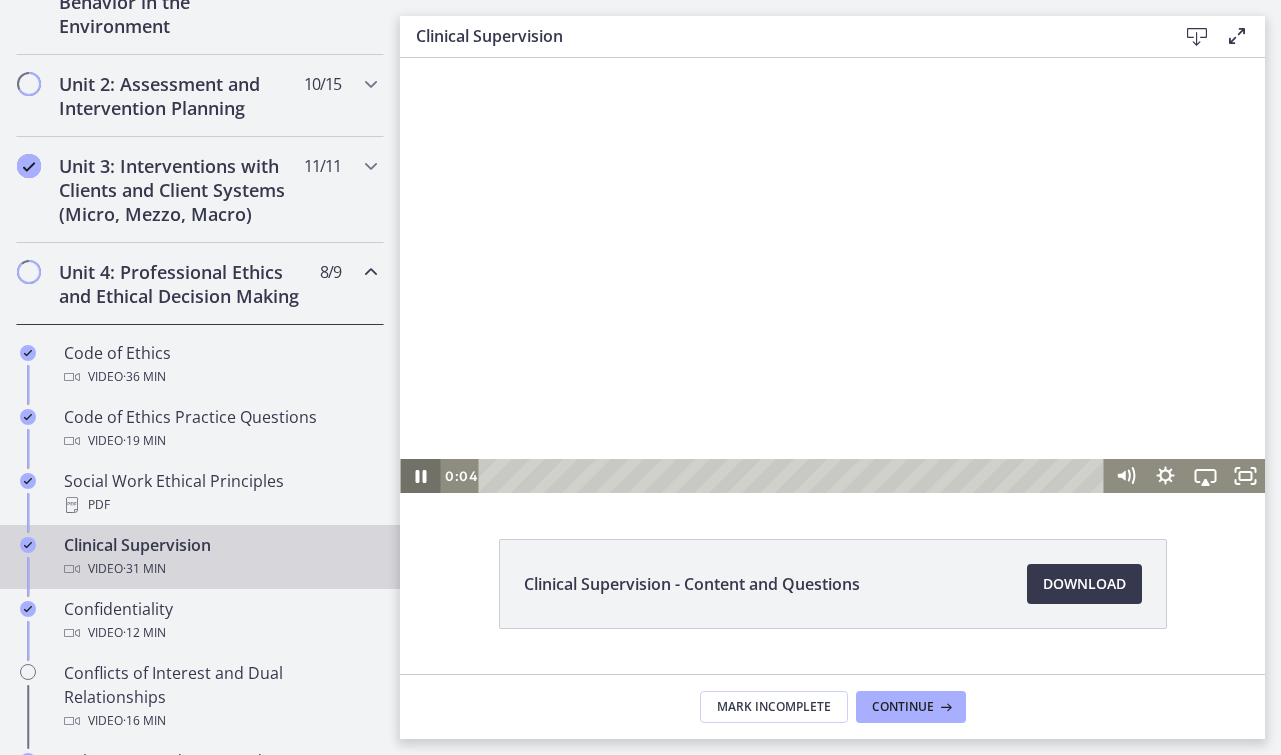 click 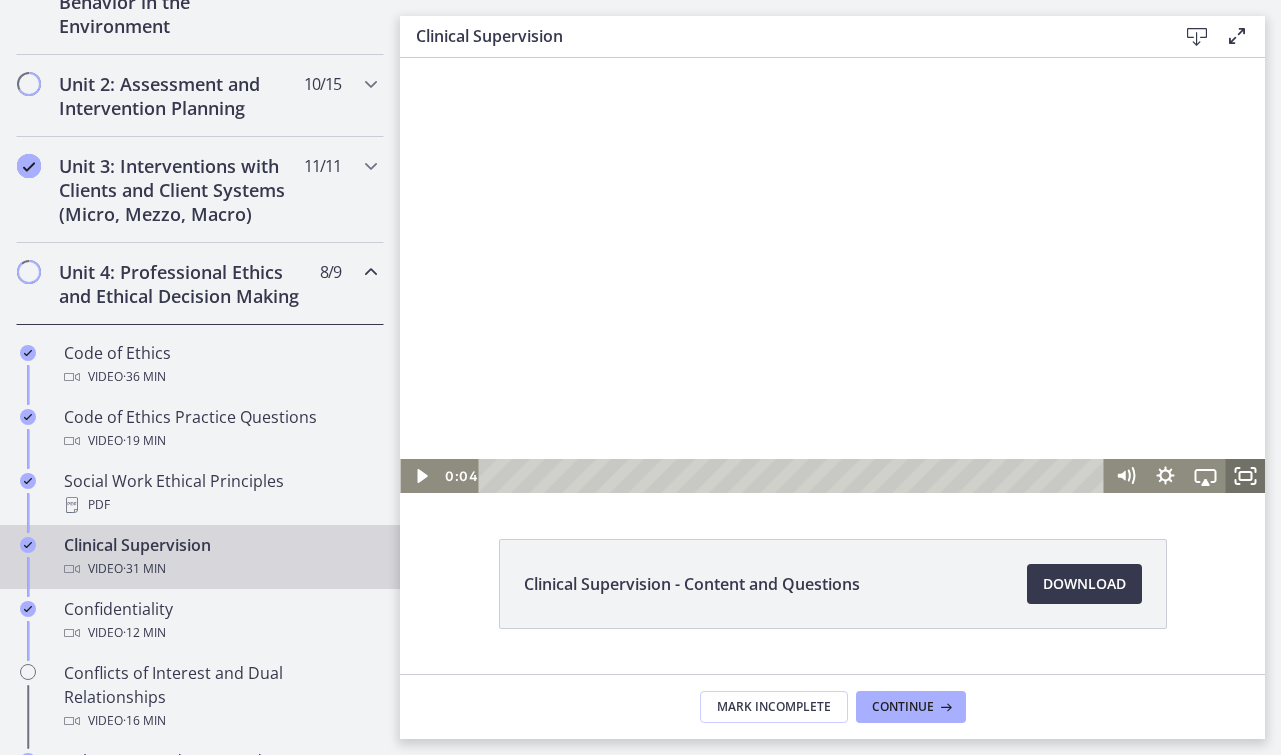click 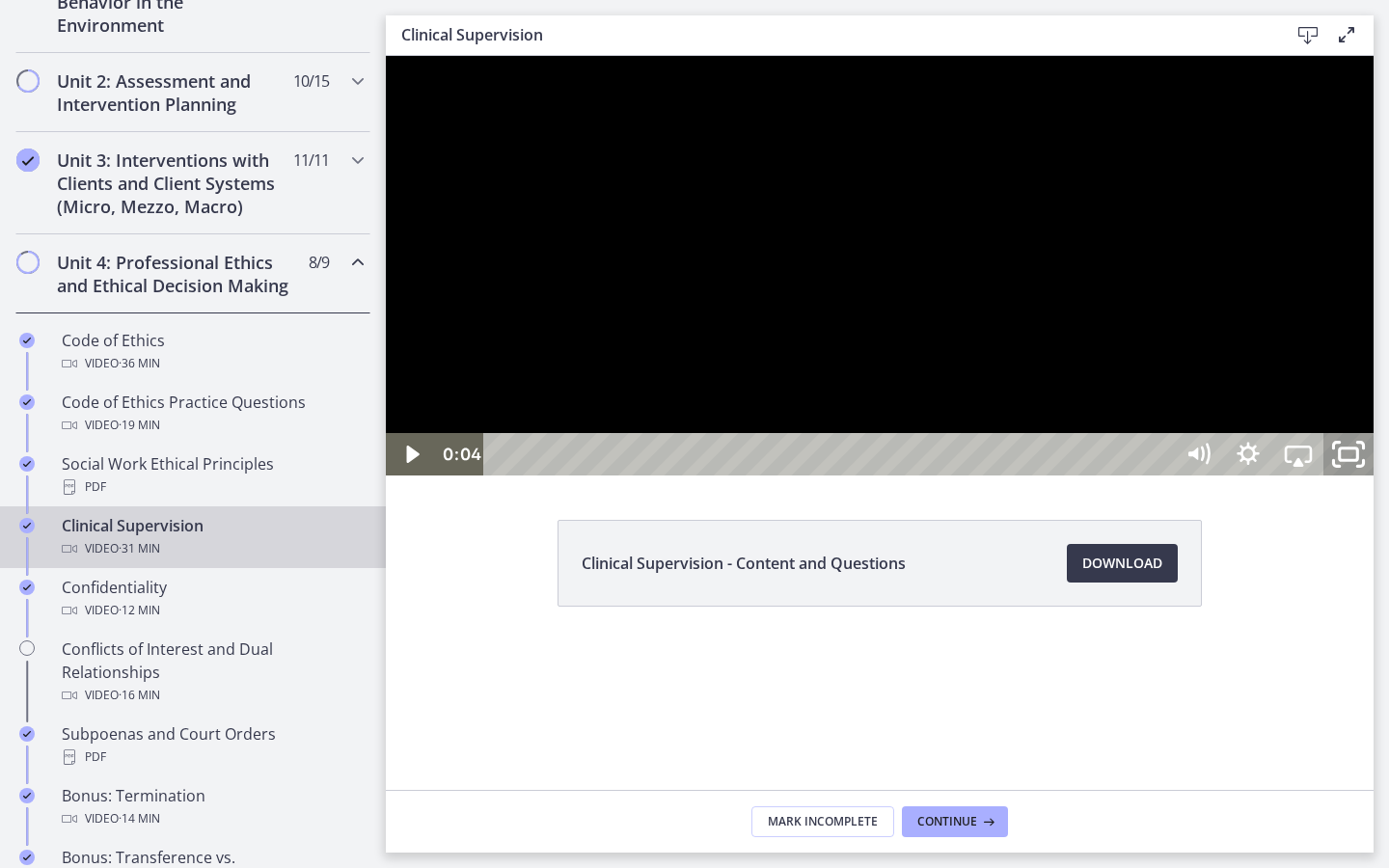 click 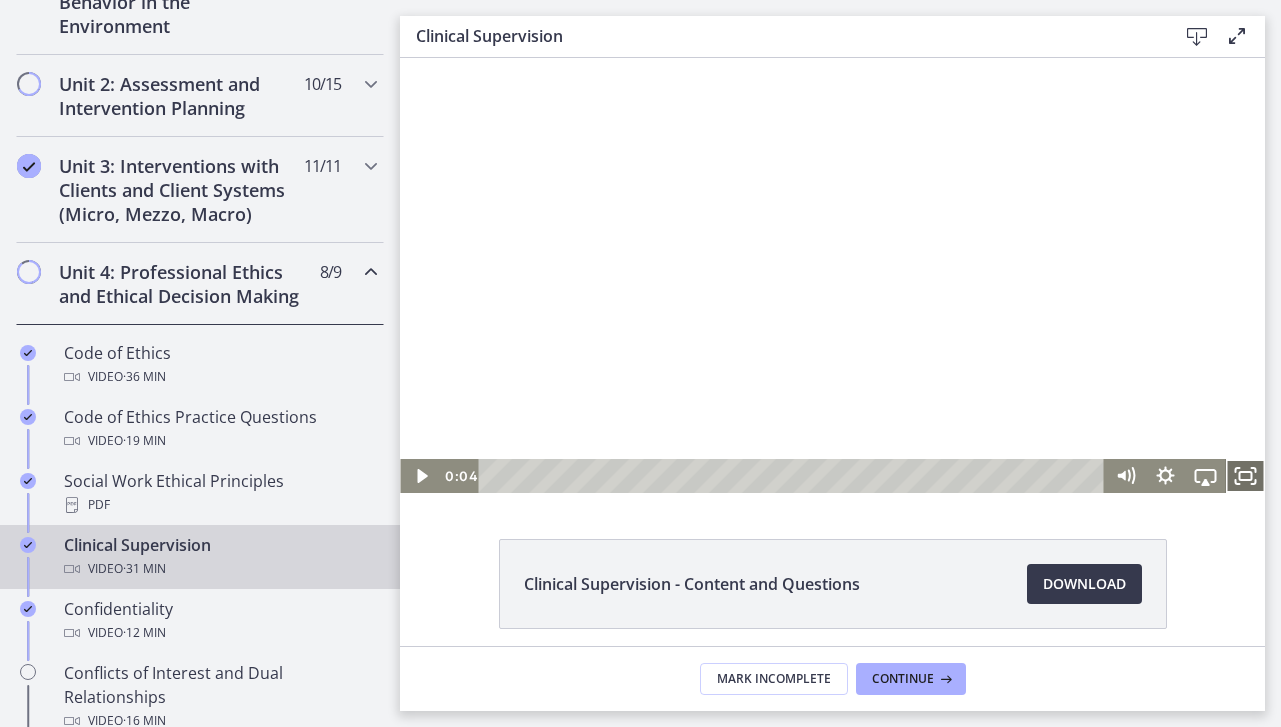 click 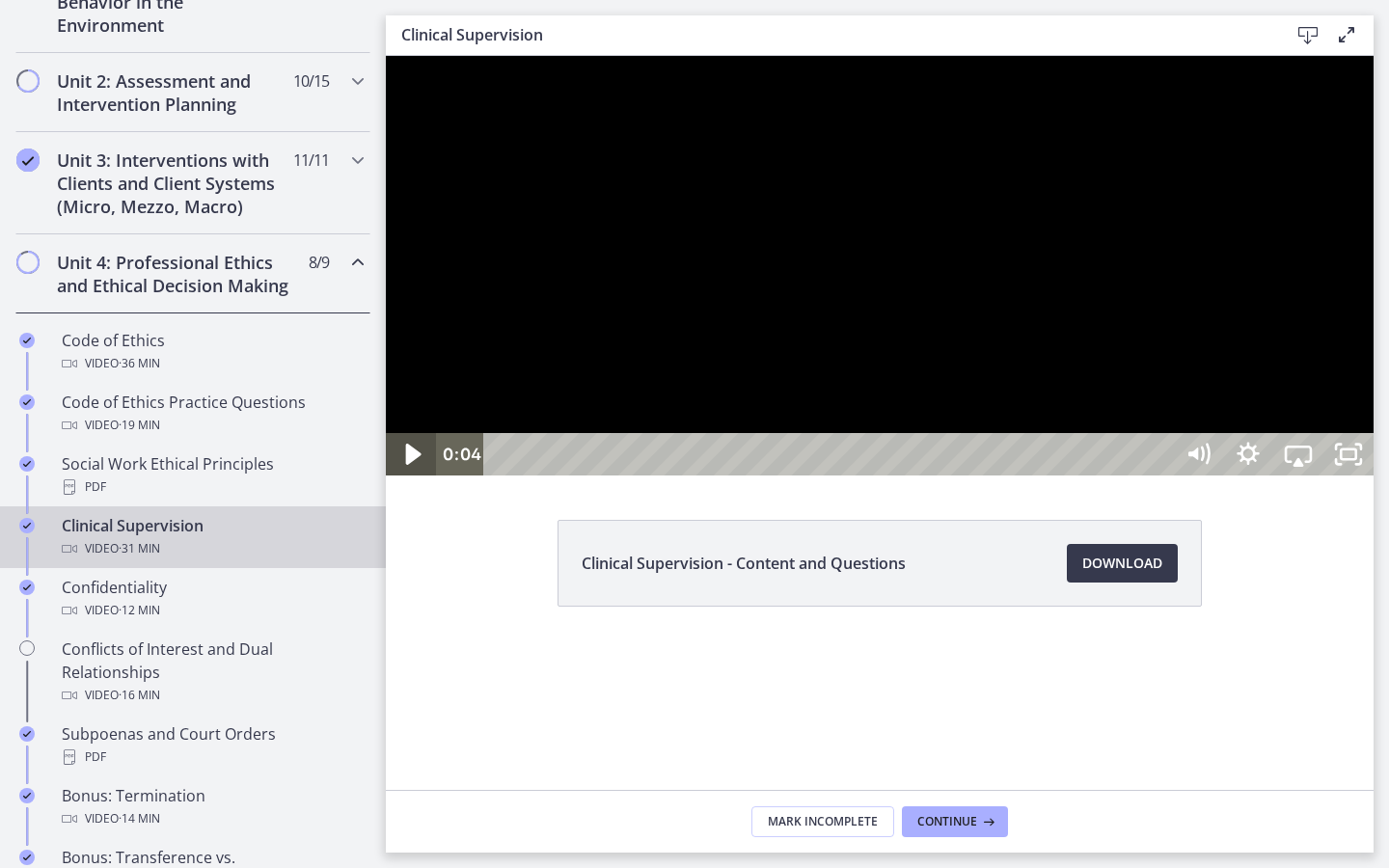 click 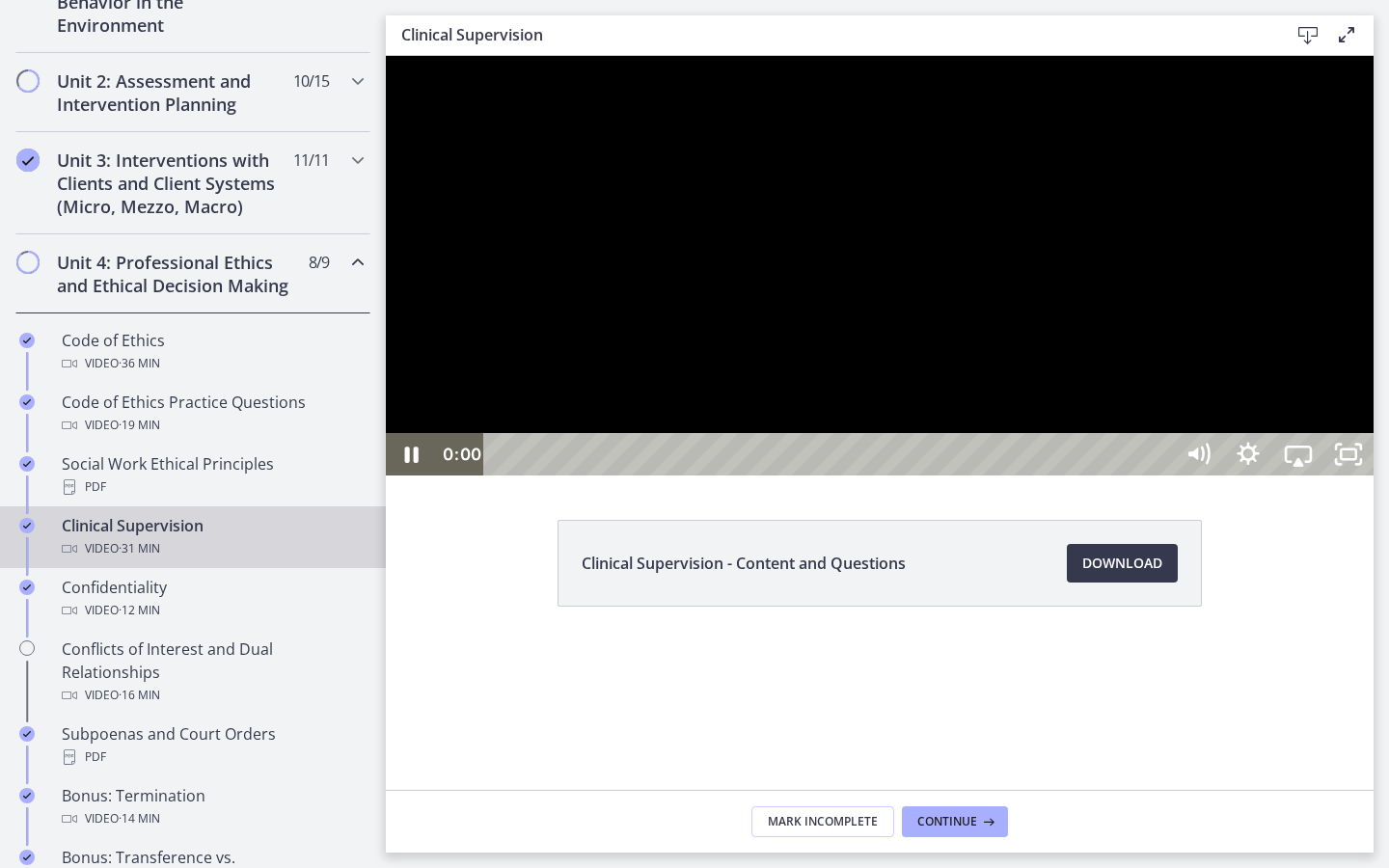 drag, startPoint x: 505, startPoint y: 906, endPoint x: 436, endPoint y: 899, distance: 69.35416 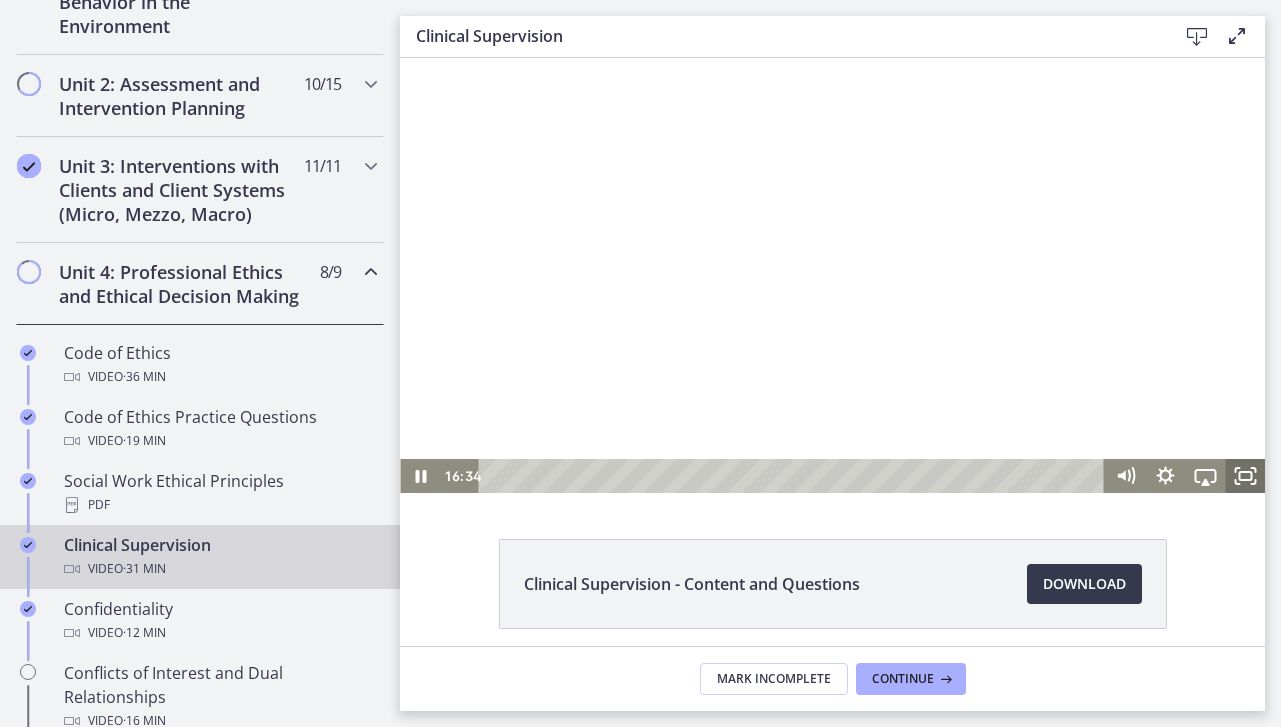 click 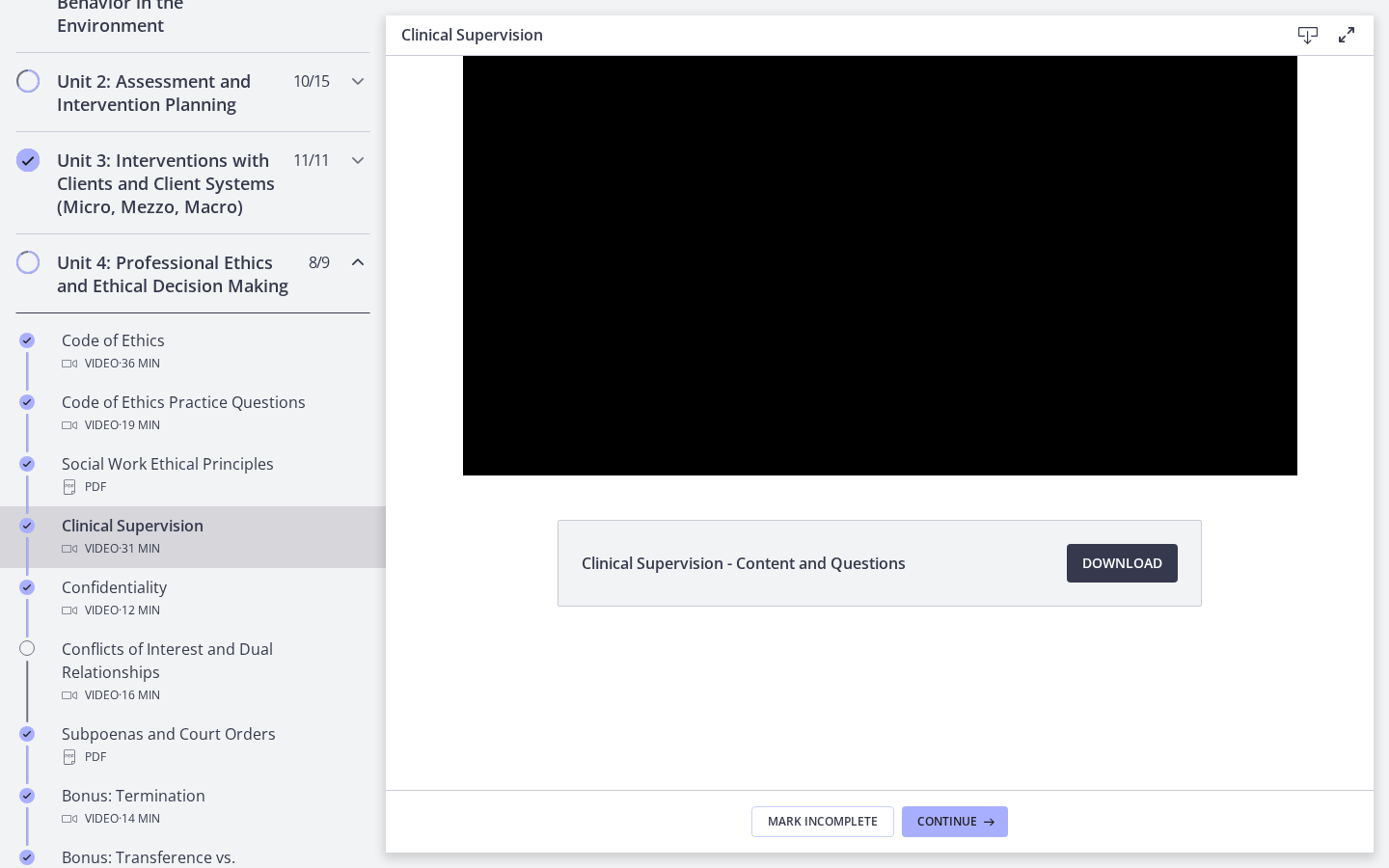 type 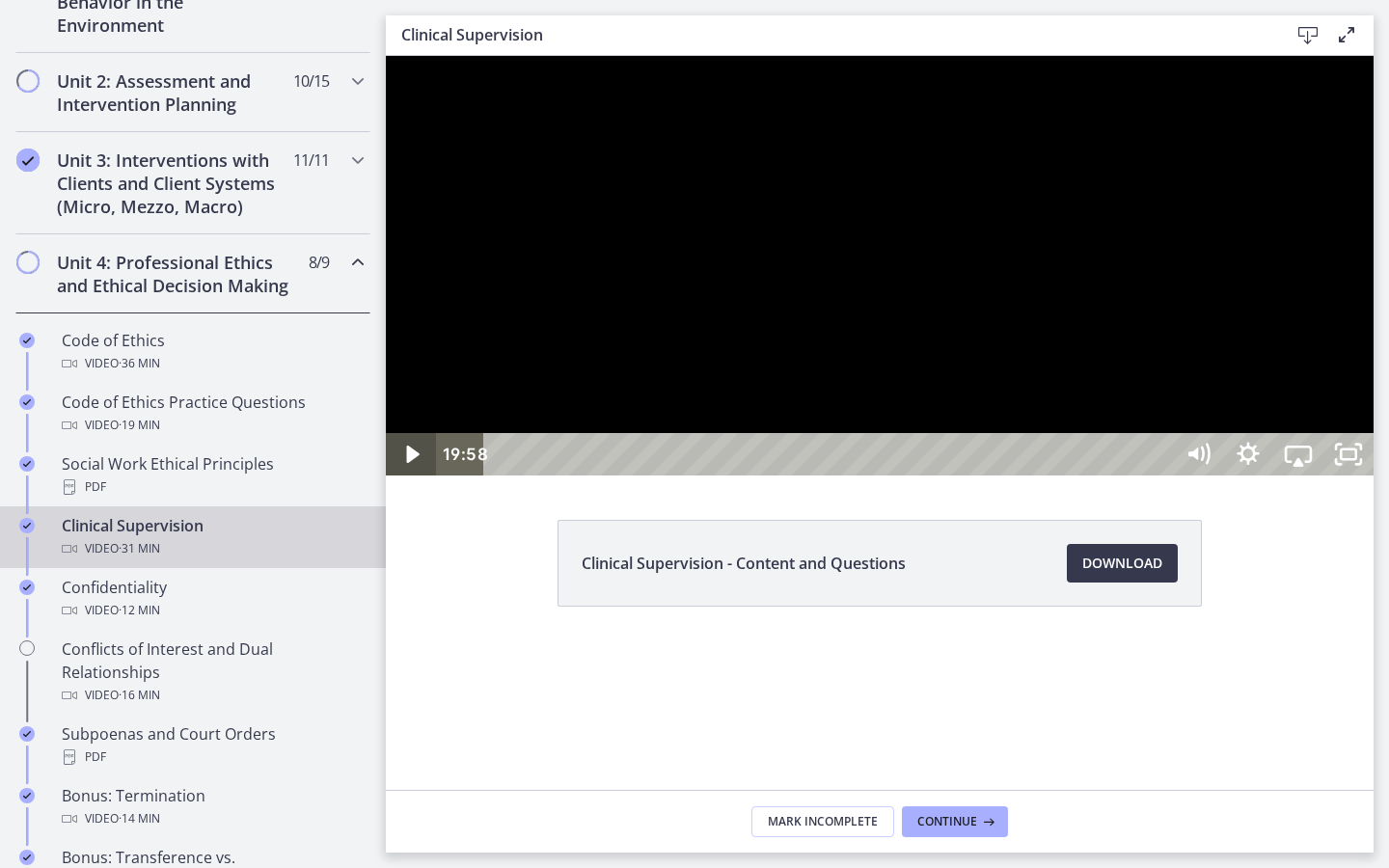 click 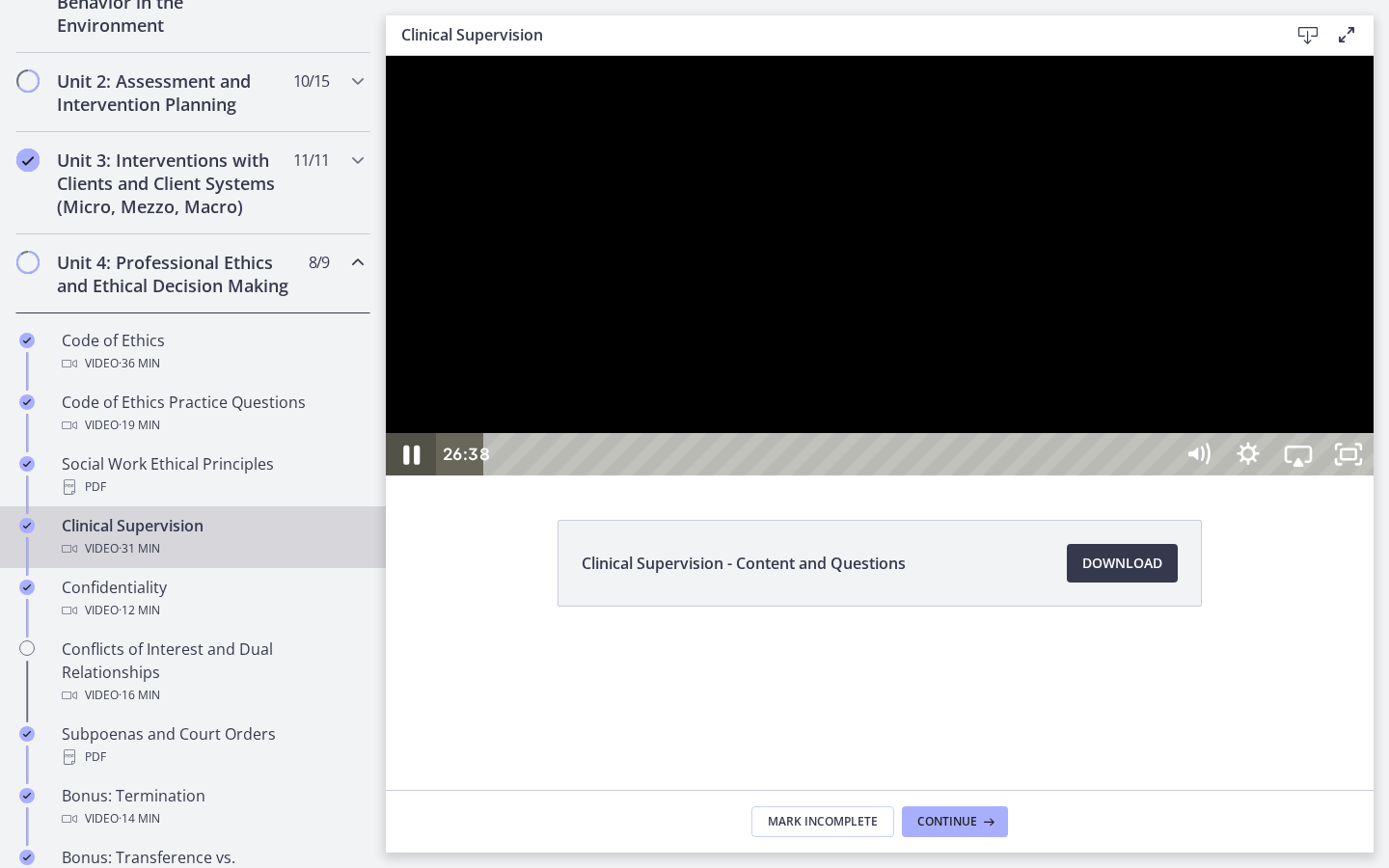 click 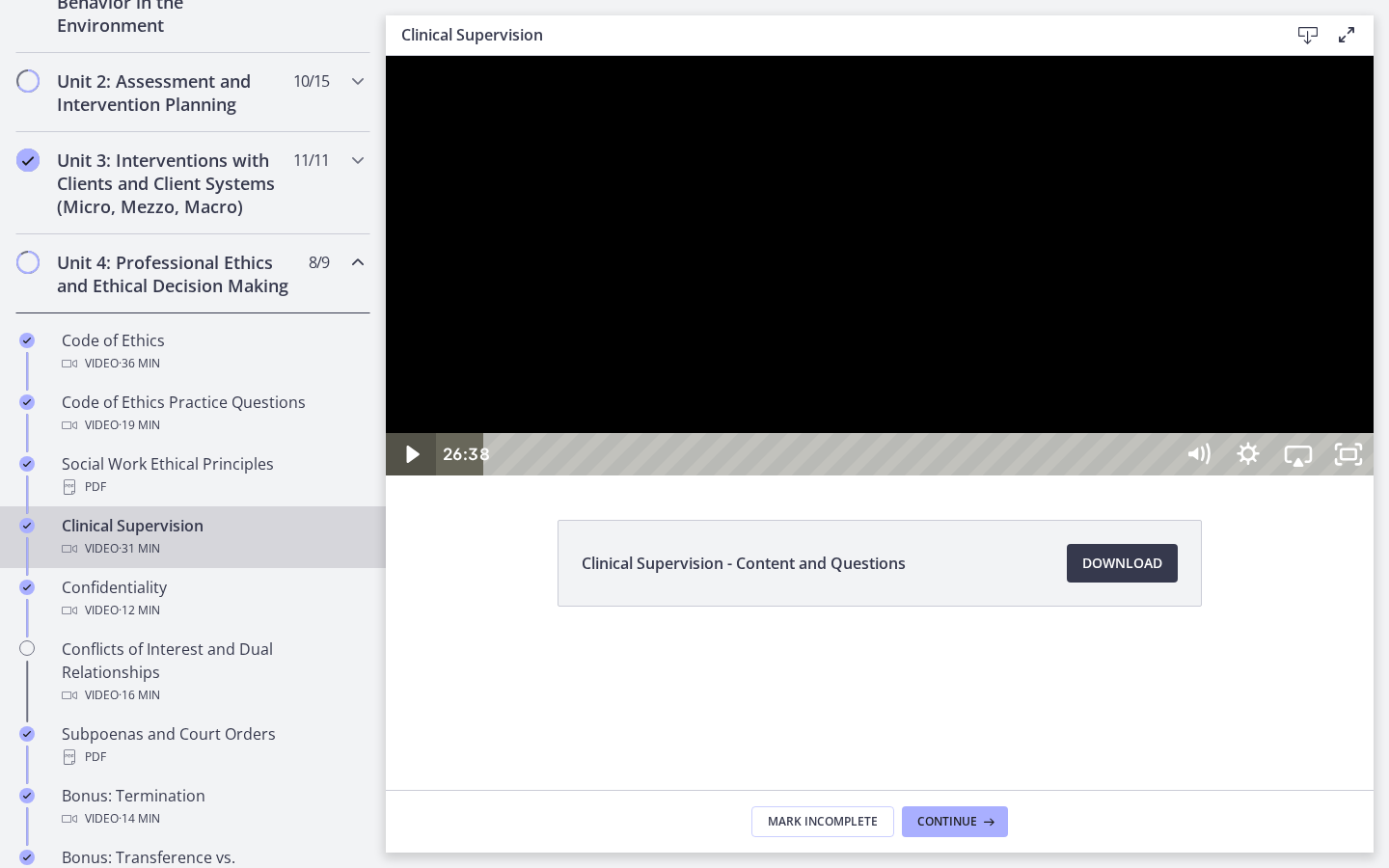 click 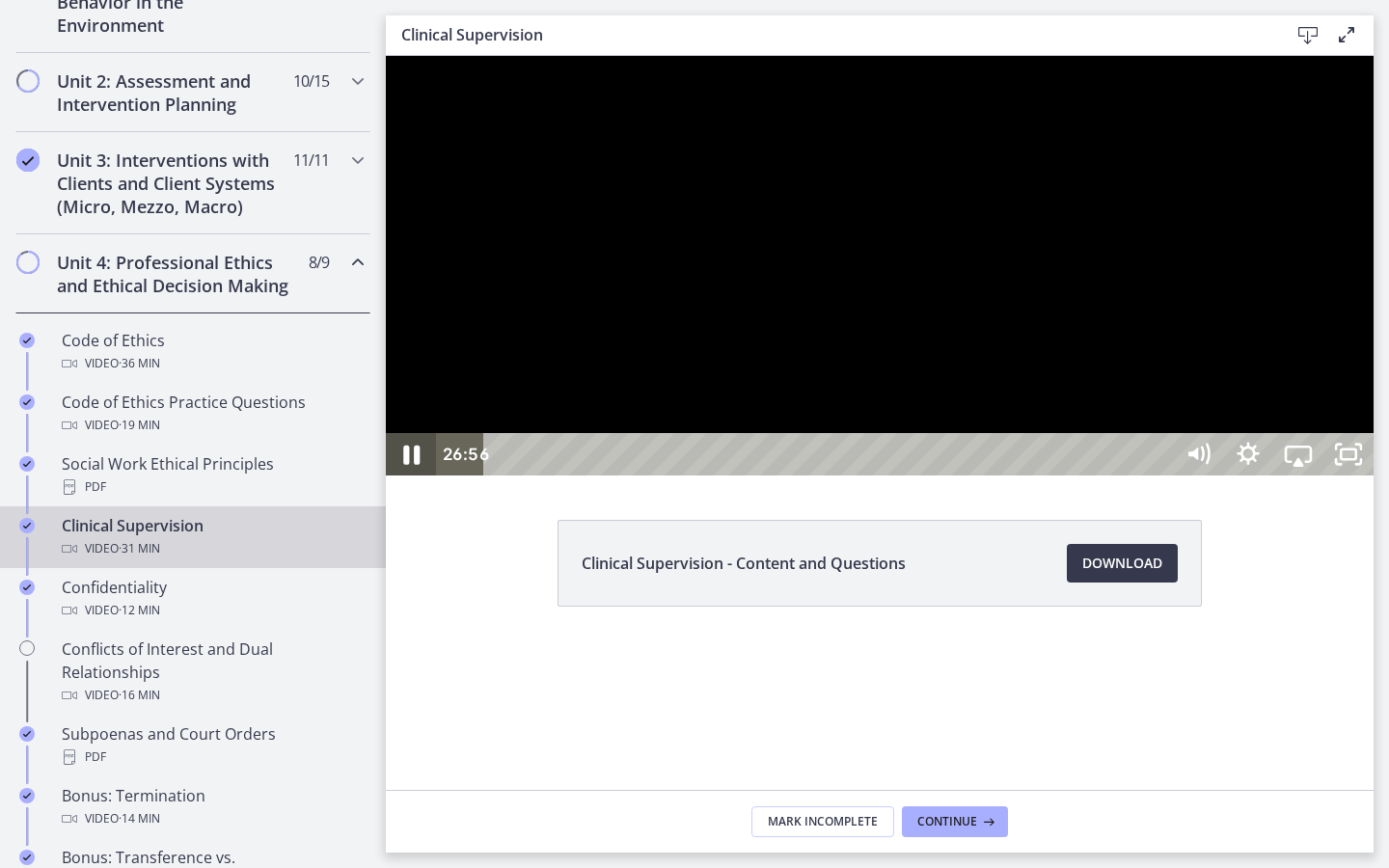 click 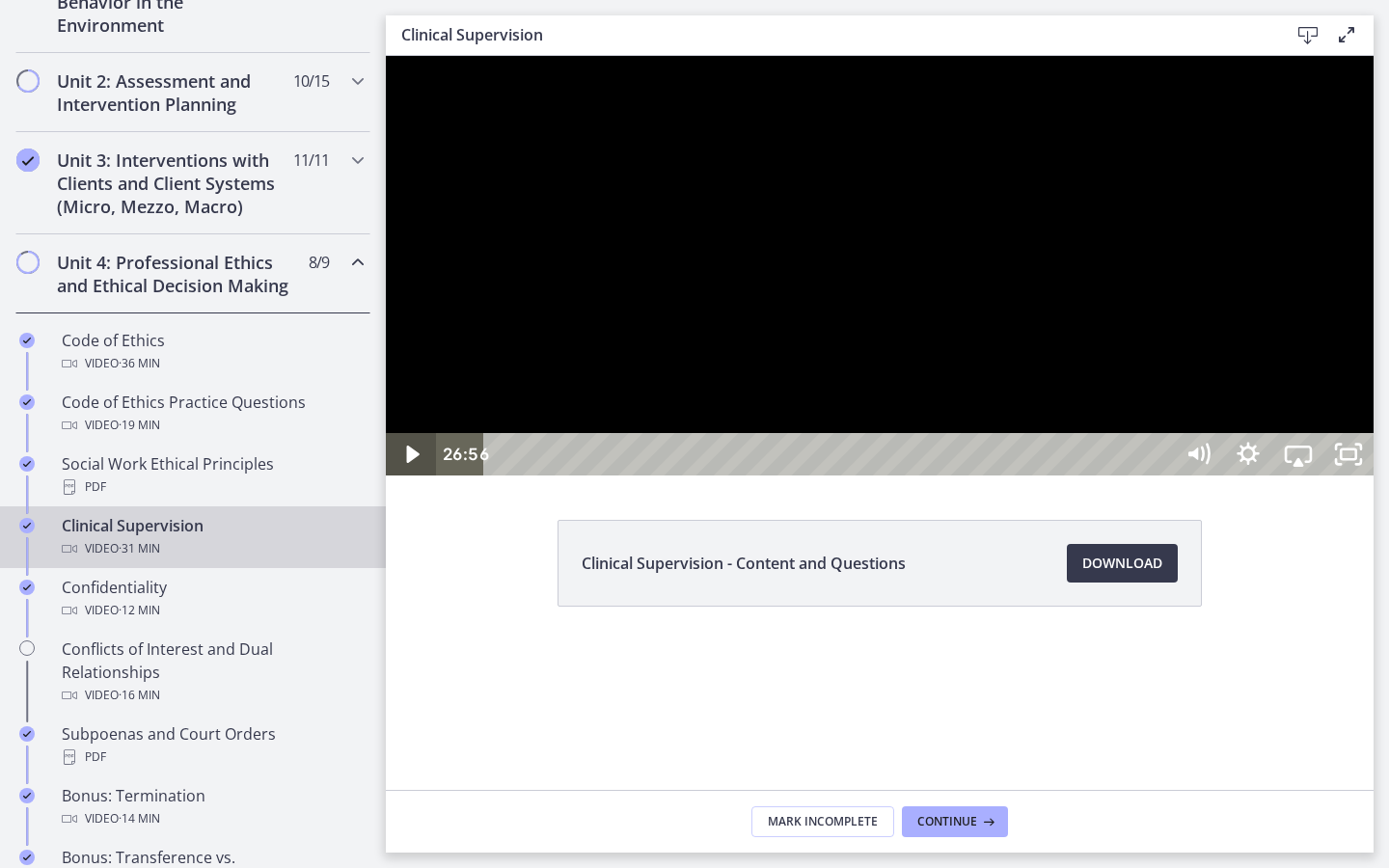 click 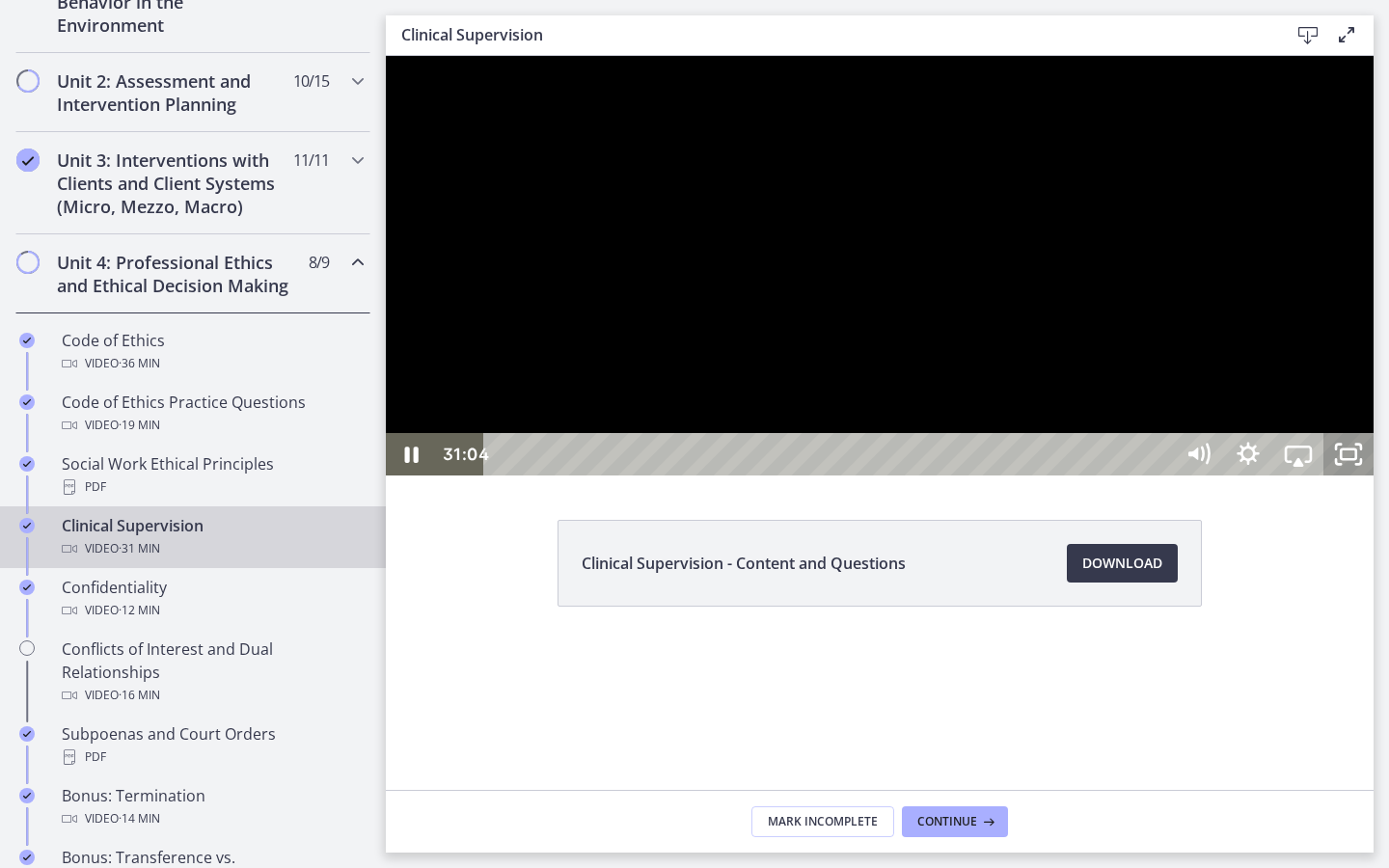 click 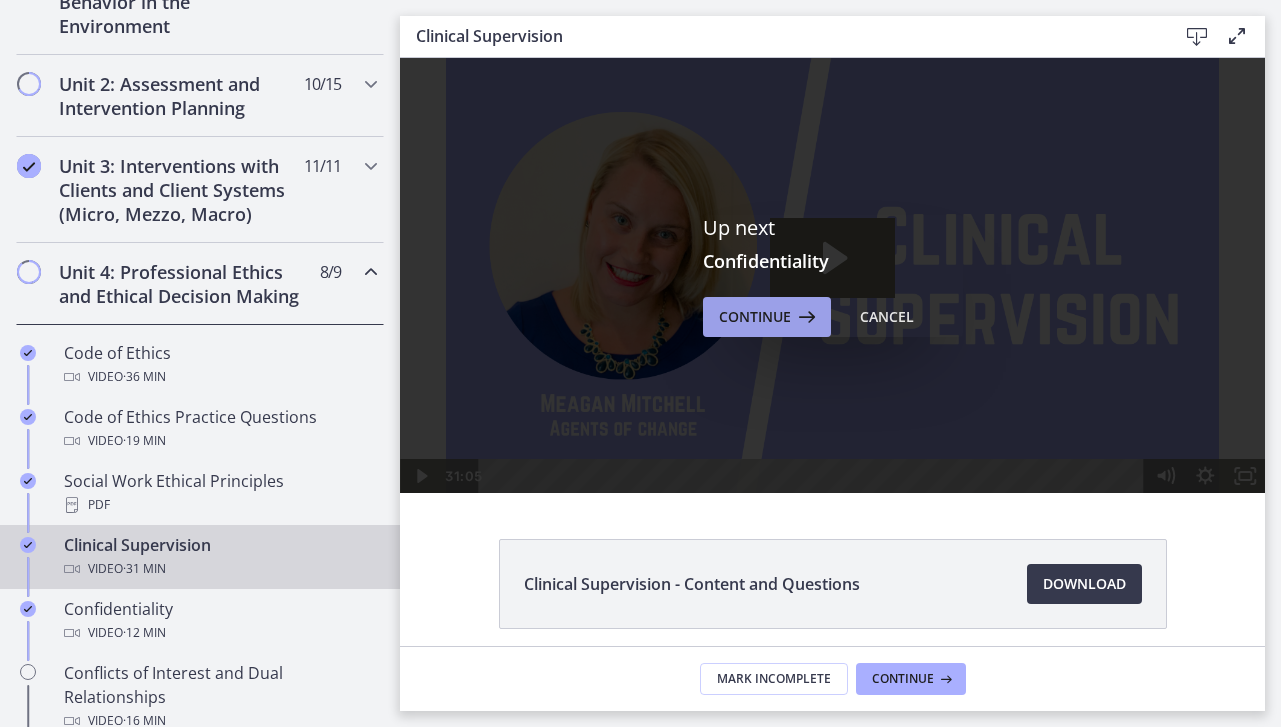 scroll, scrollTop: 0, scrollLeft: 0, axis: both 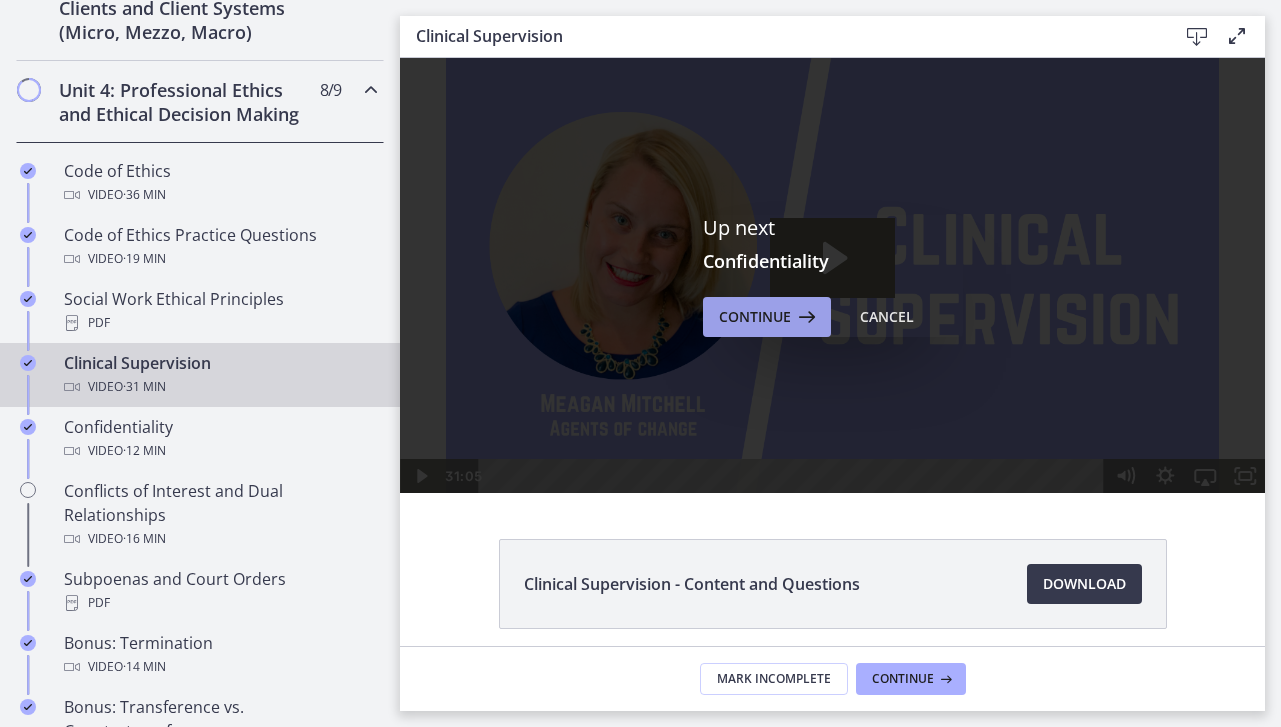 click on "Continue" at bounding box center [755, 317] 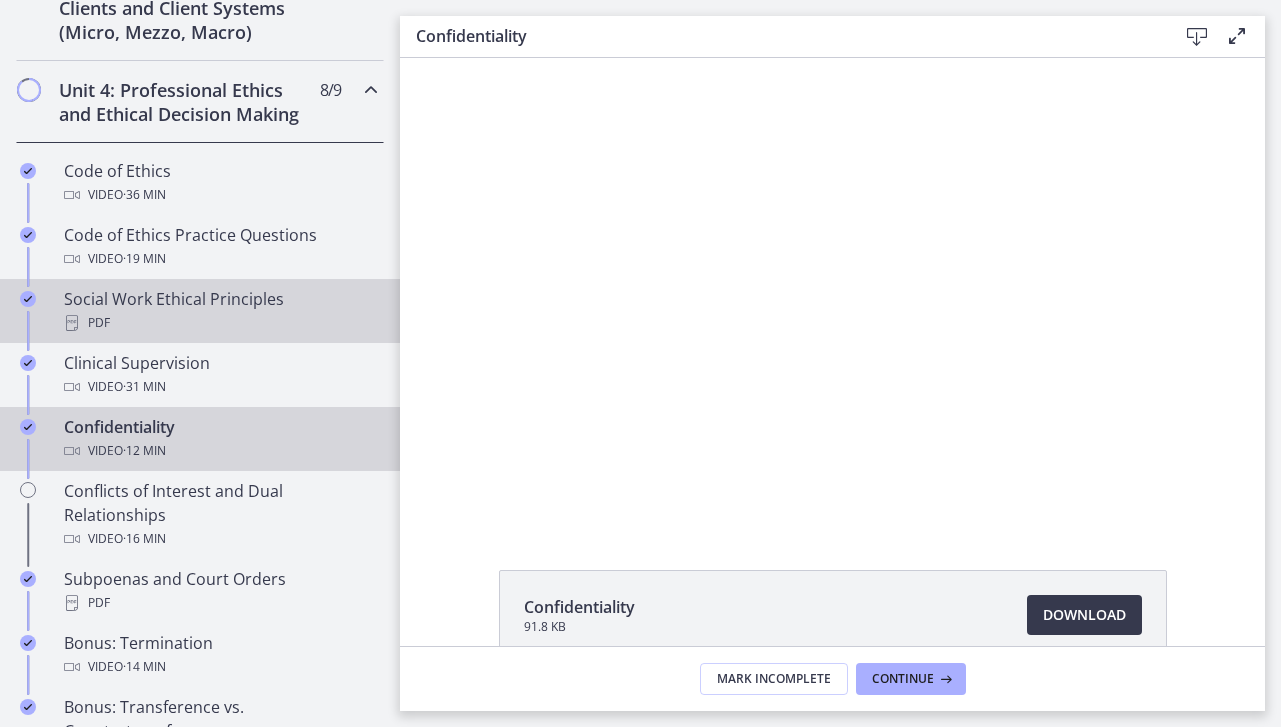 scroll, scrollTop: 0, scrollLeft: 0, axis: both 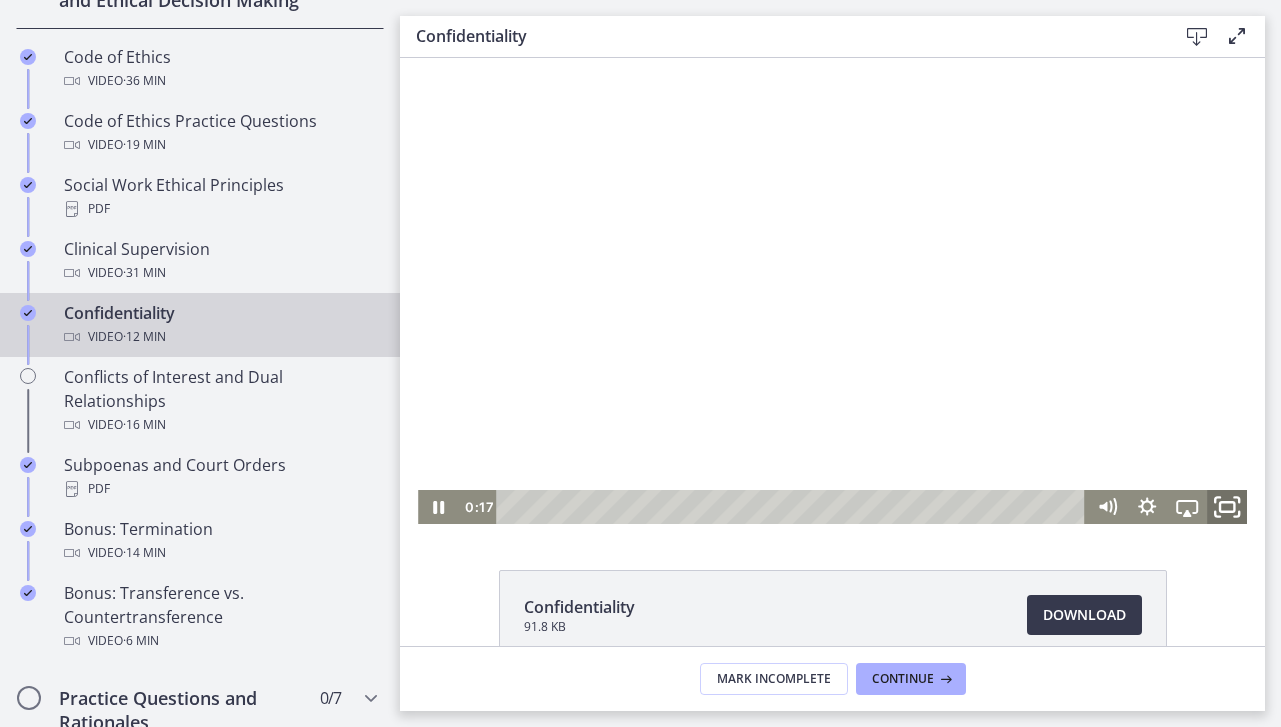 click 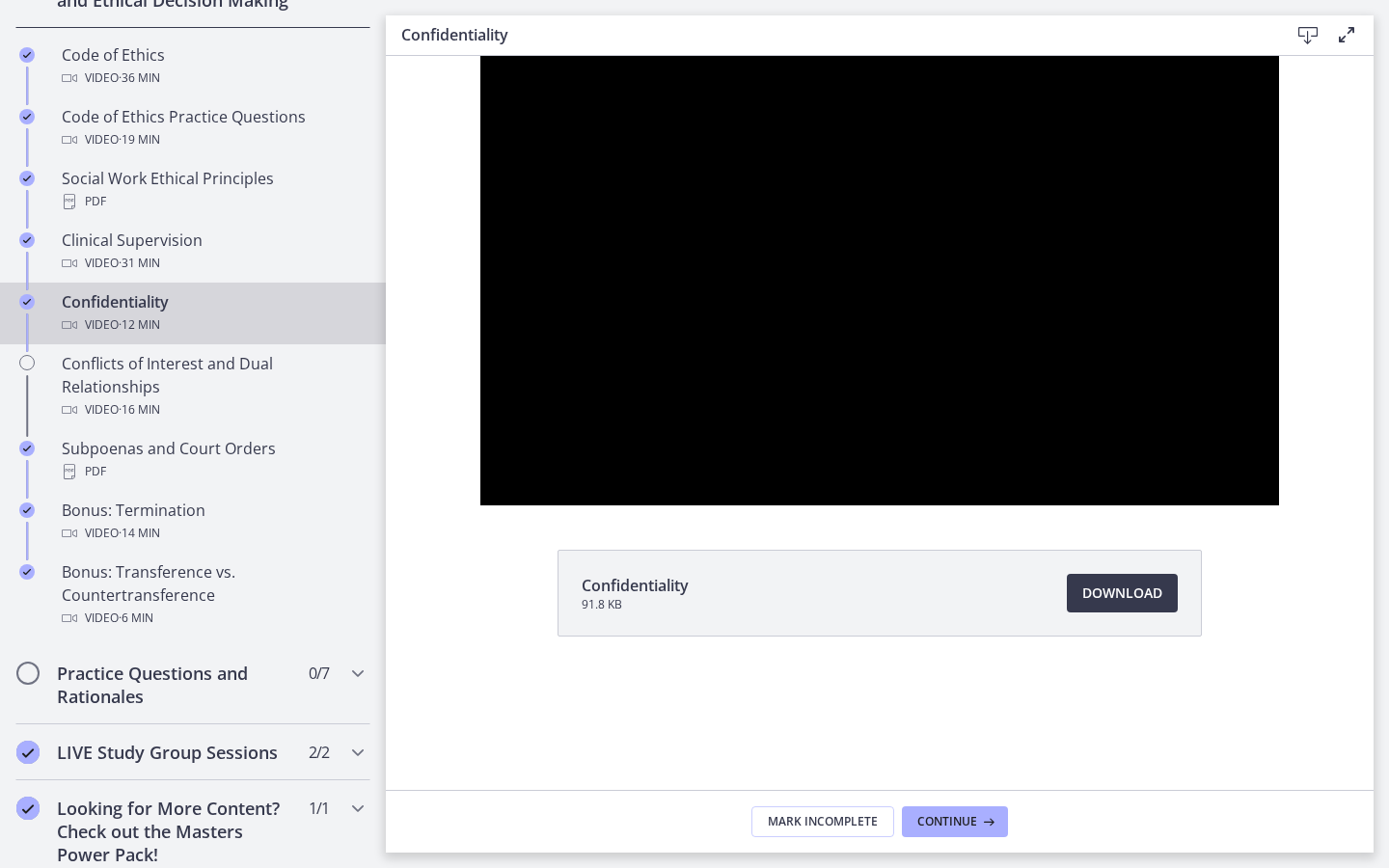 type 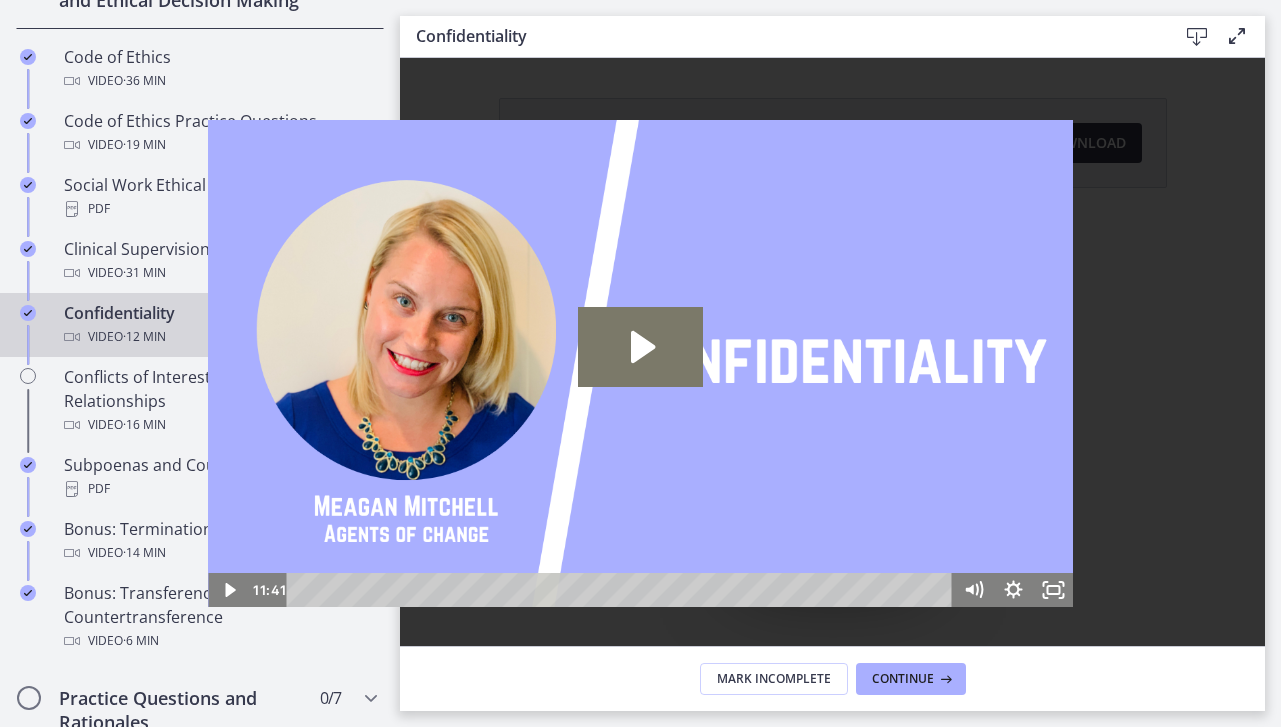 scroll, scrollTop: 0, scrollLeft: 0, axis: both 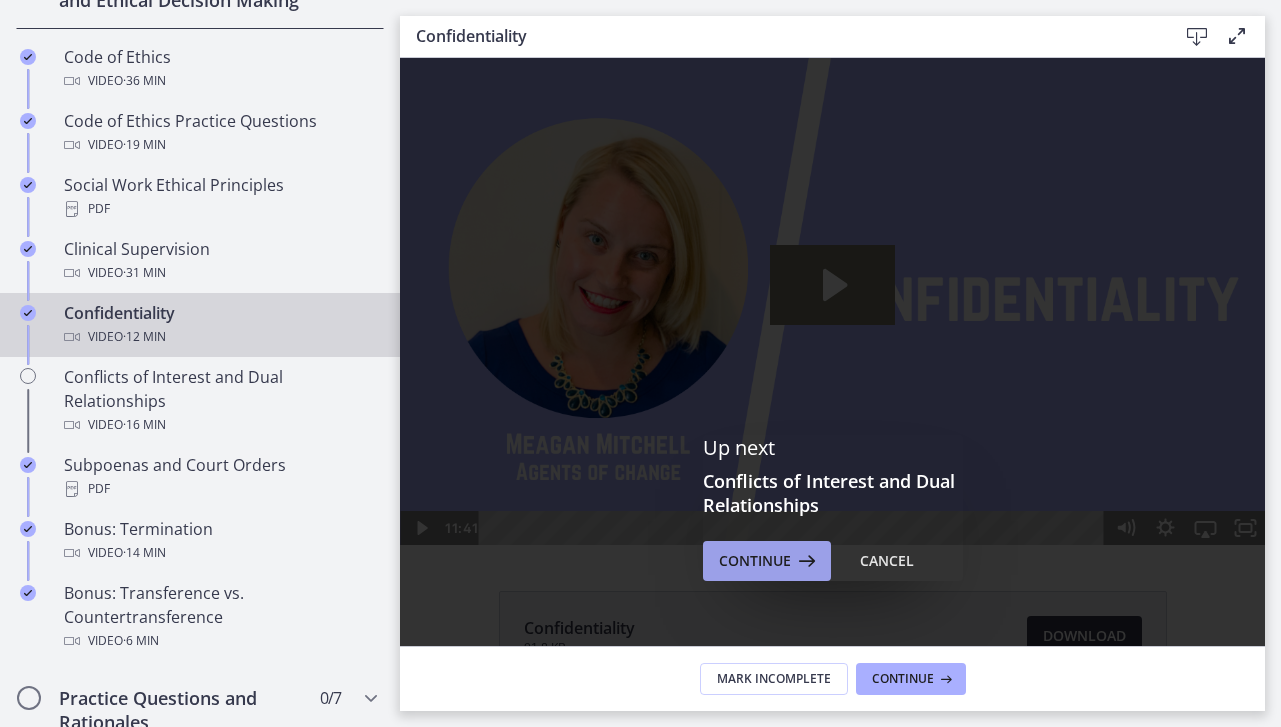 click on "Continue" at bounding box center [767, 561] 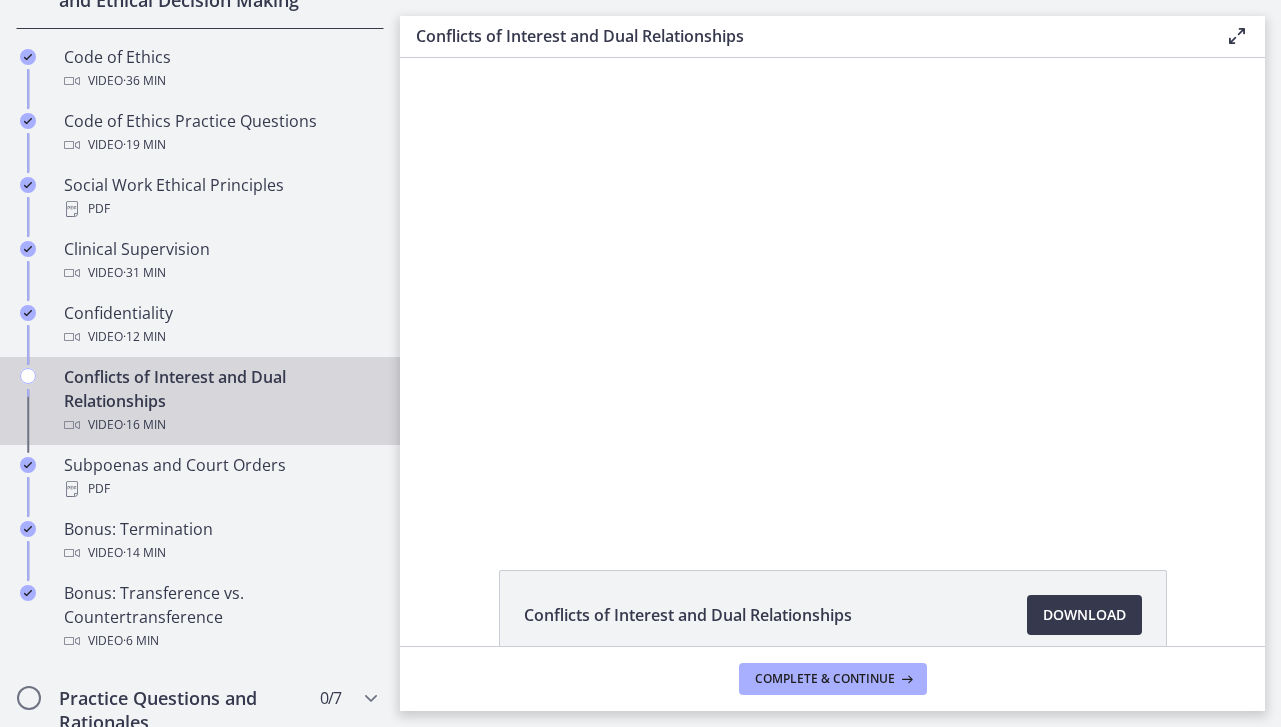 scroll, scrollTop: 0, scrollLeft: 0, axis: both 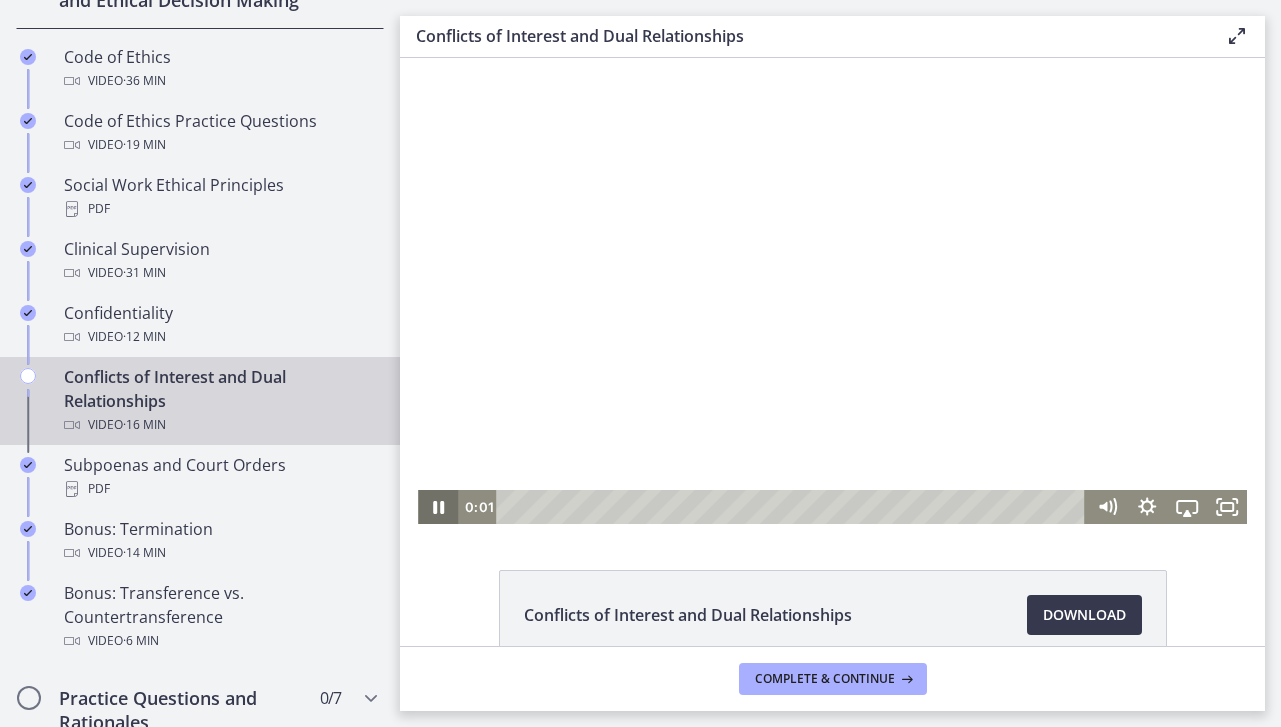 click 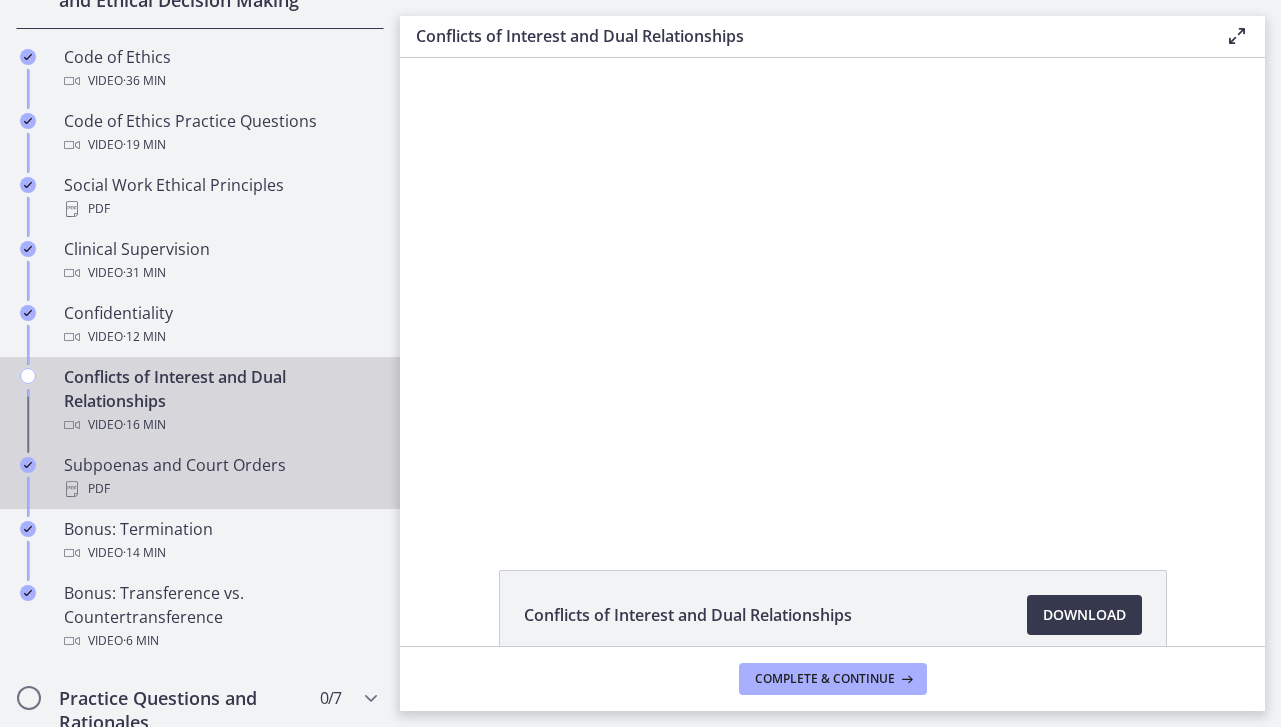click on "PDF" at bounding box center [220, 489] 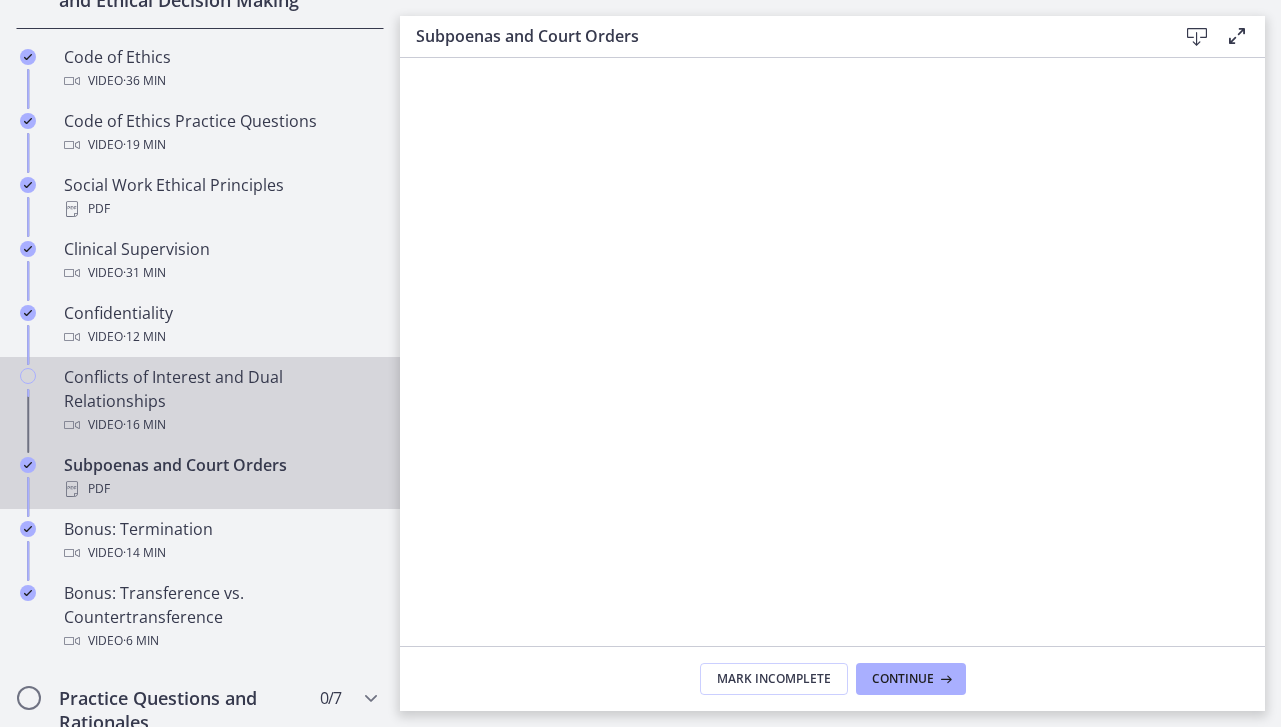 scroll, scrollTop: 0, scrollLeft: 0, axis: both 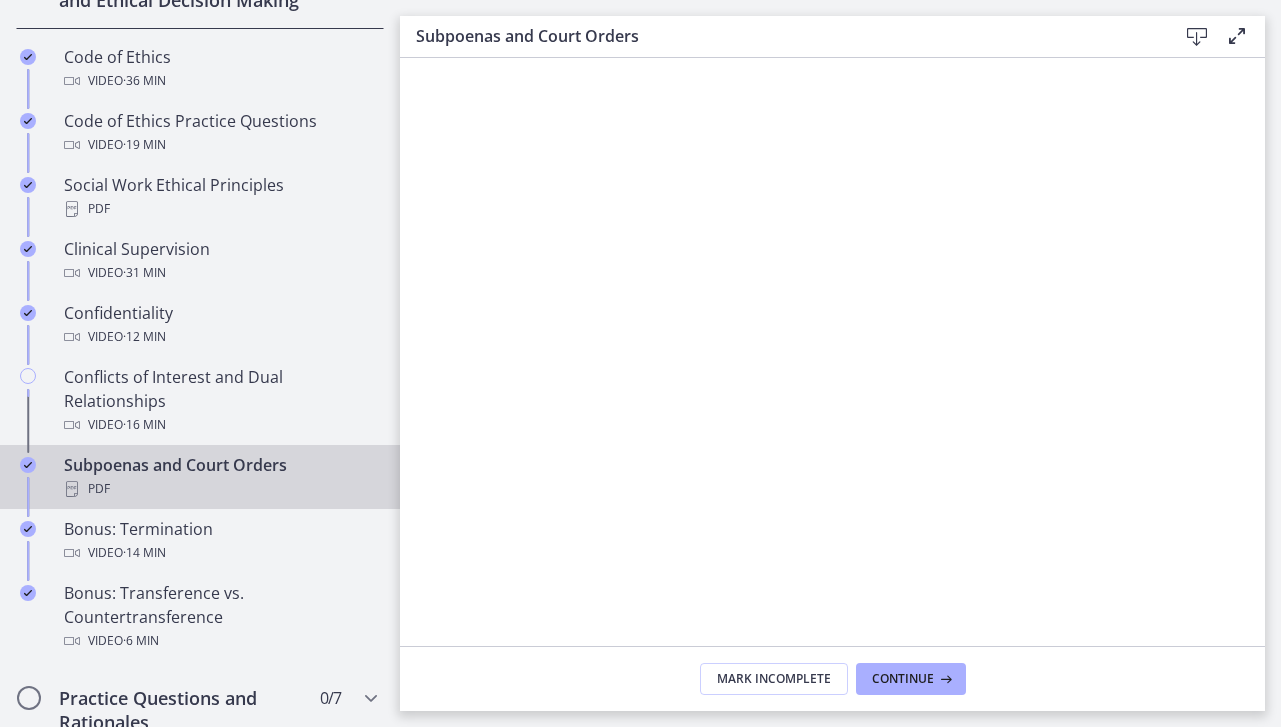 click on "Subpoenas and Court Orders
Download
Enable fullscreen
Mark Incomplete
Continue" at bounding box center [840, 363] 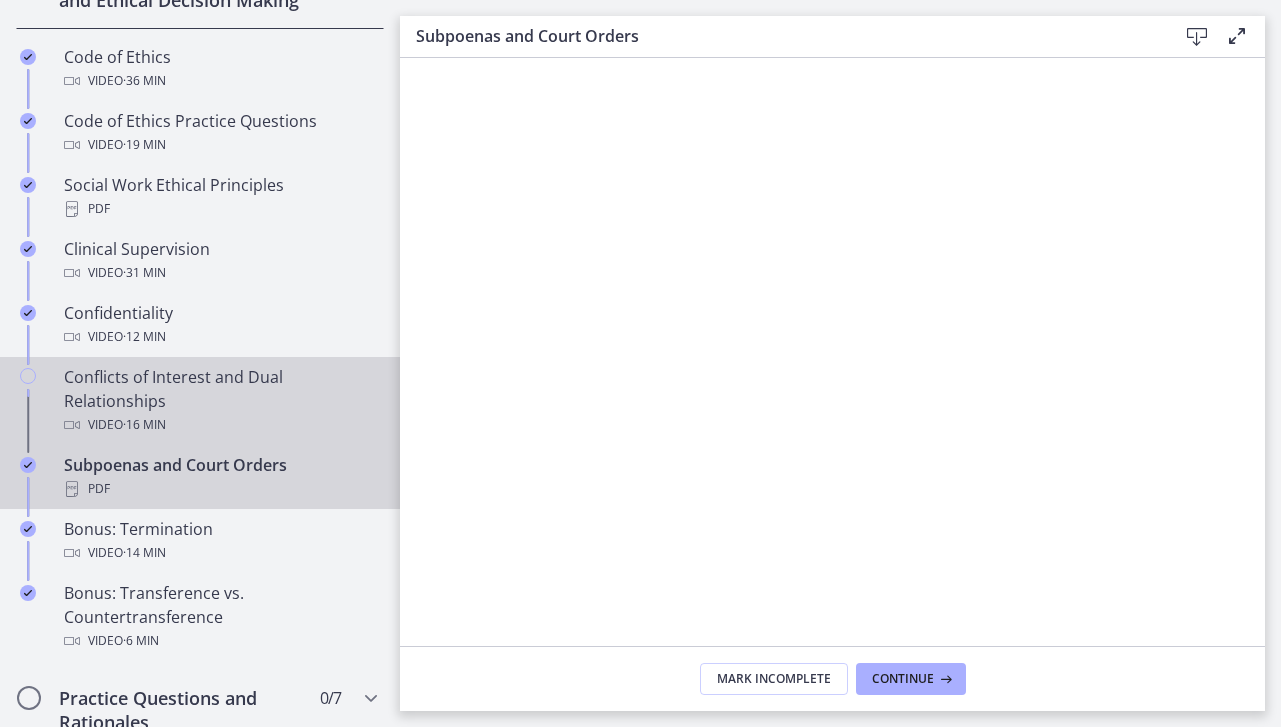 click on "Conflicts of Interest and Dual Relationships
Video
·  16 min" at bounding box center [220, 401] 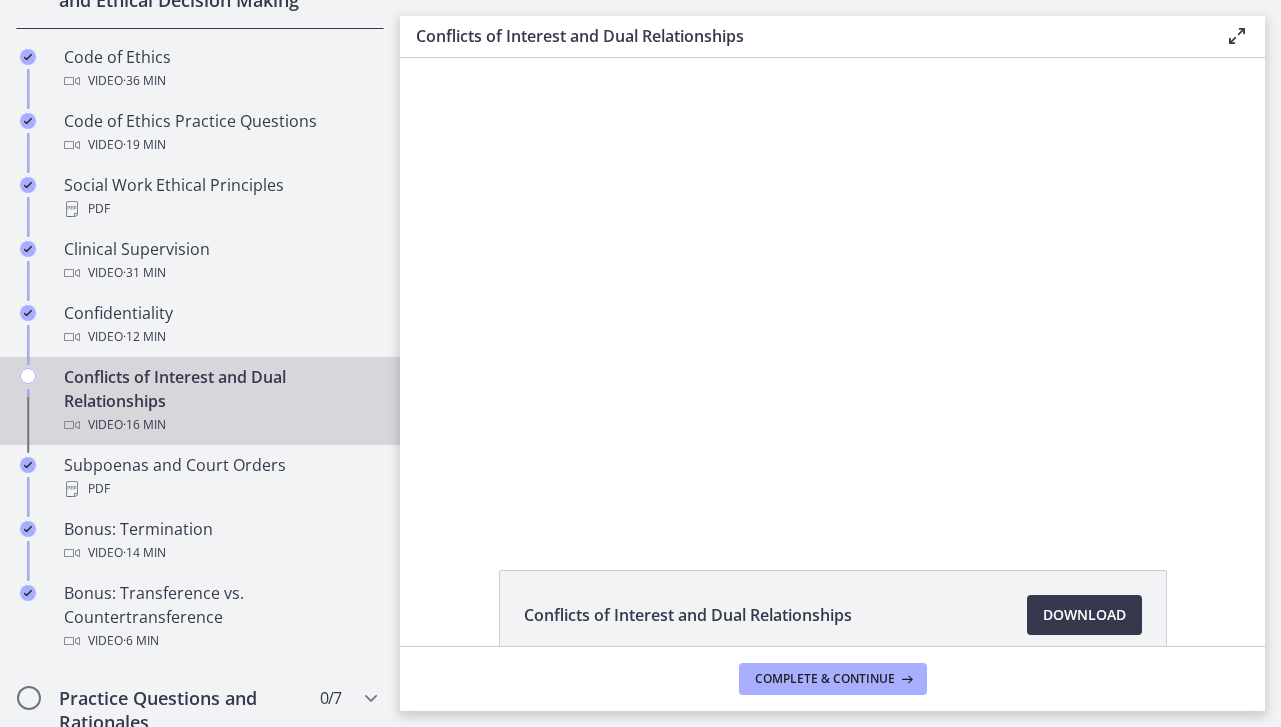 scroll, scrollTop: 0, scrollLeft: 0, axis: both 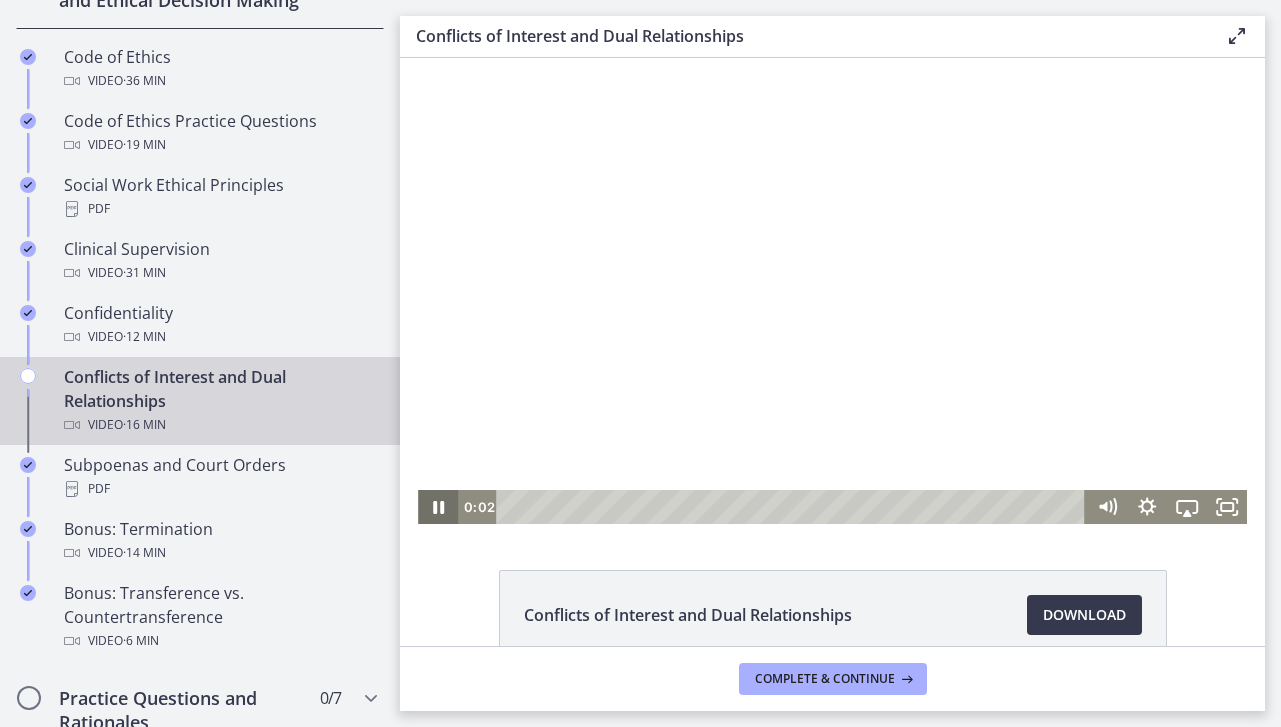 click 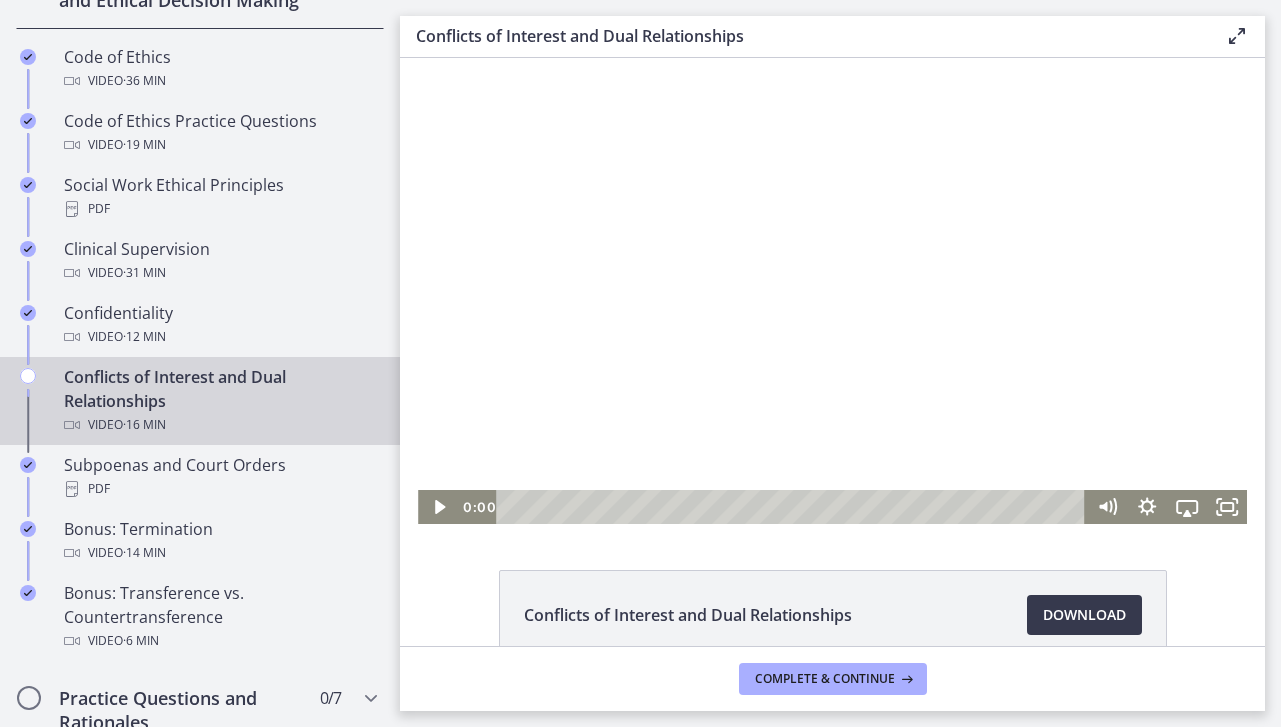 drag, startPoint x: 508, startPoint y: 505, endPoint x: 456, endPoint y: 501, distance: 52.153618 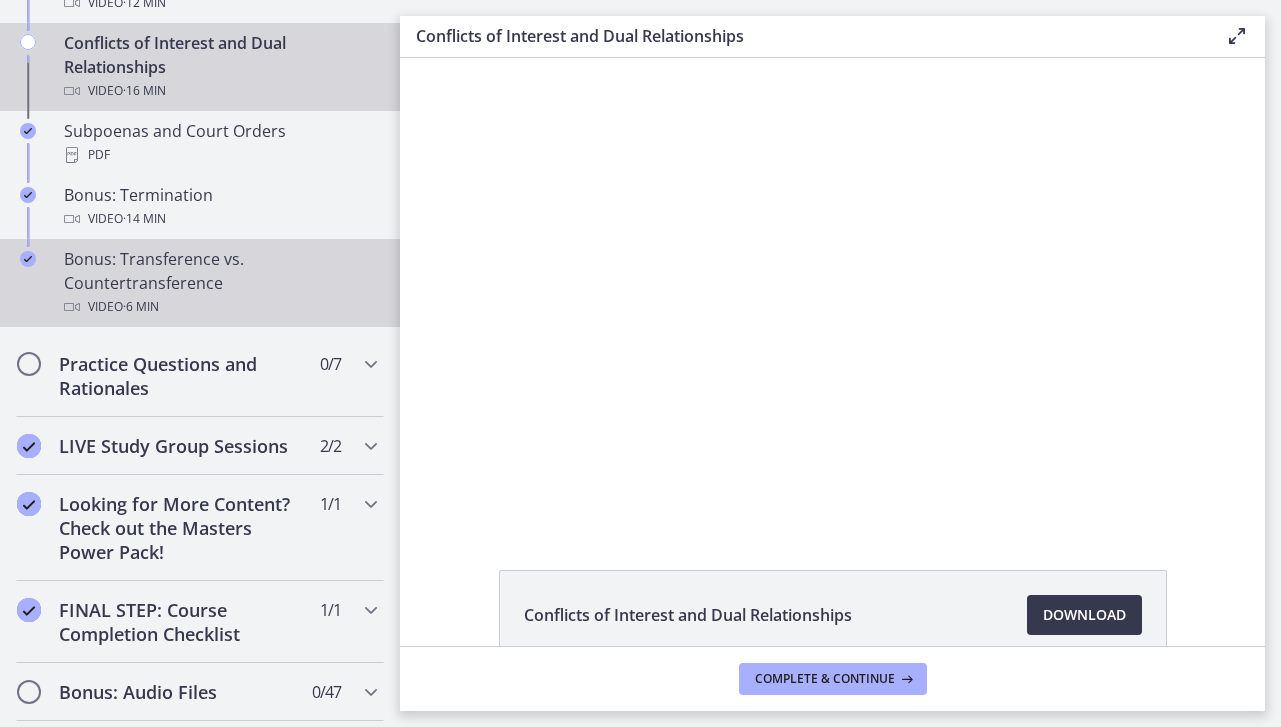 scroll, scrollTop: 1282, scrollLeft: 0, axis: vertical 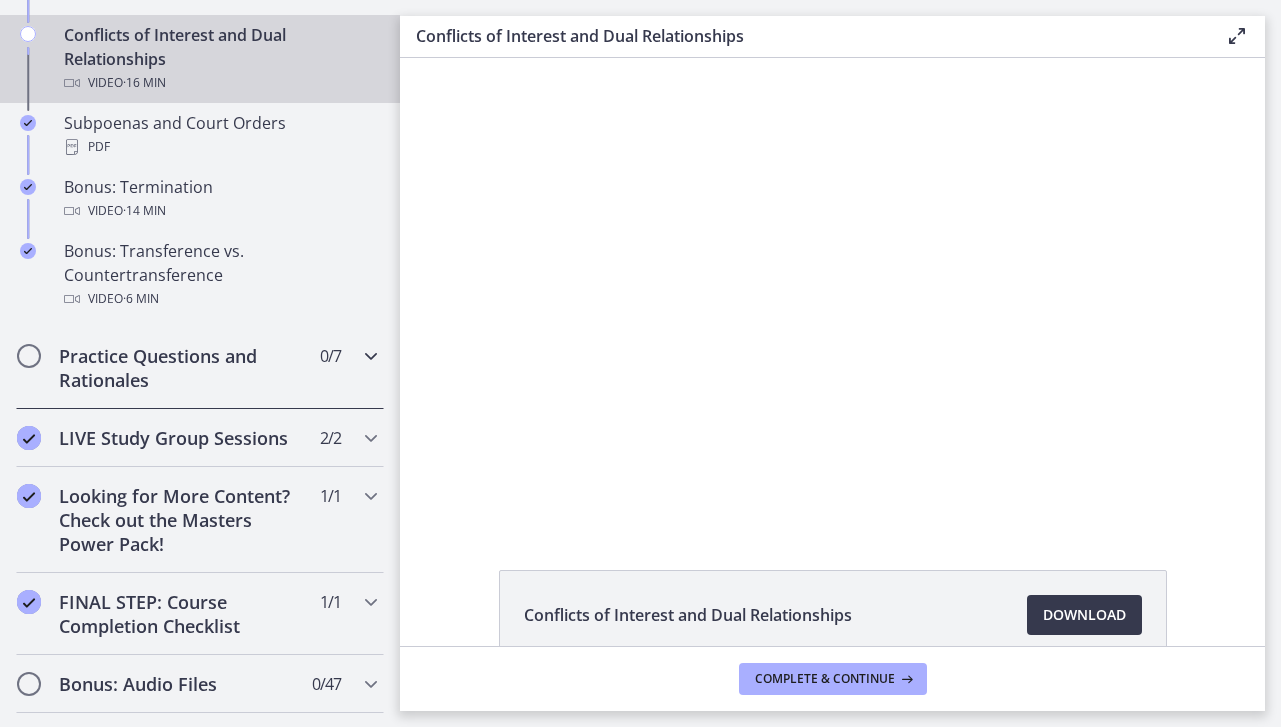 click on "Practice Questions and Rationales" at bounding box center [181, 368] 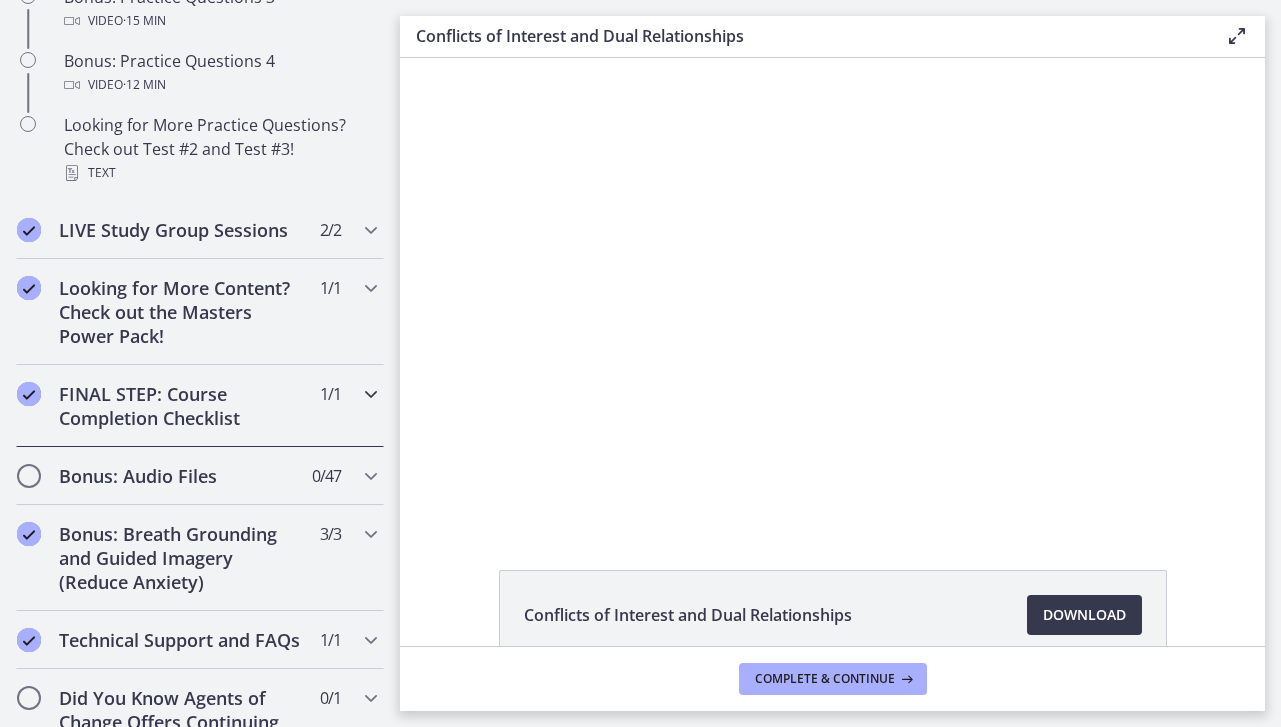 scroll, scrollTop: 1302, scrollLeft: 0, axis: vertical 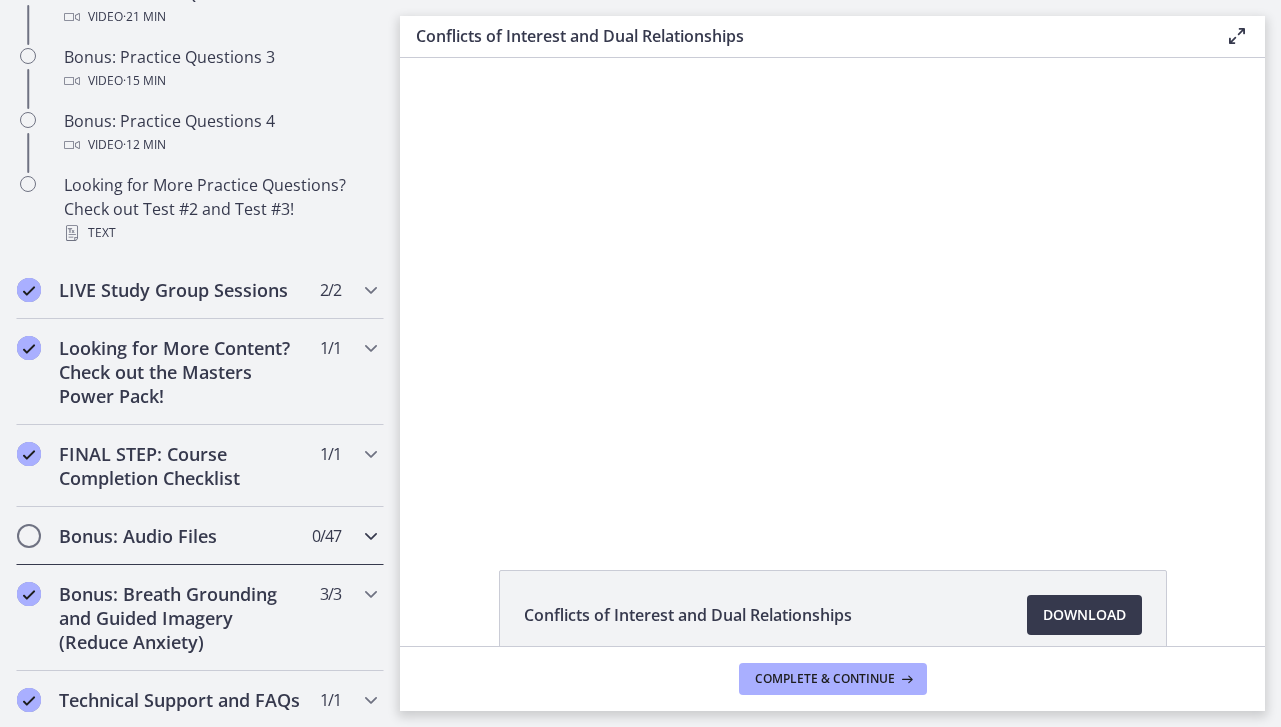 click on "Bonus: Audio Files
0  /  47
Completed" at bounding box center [200, 536] 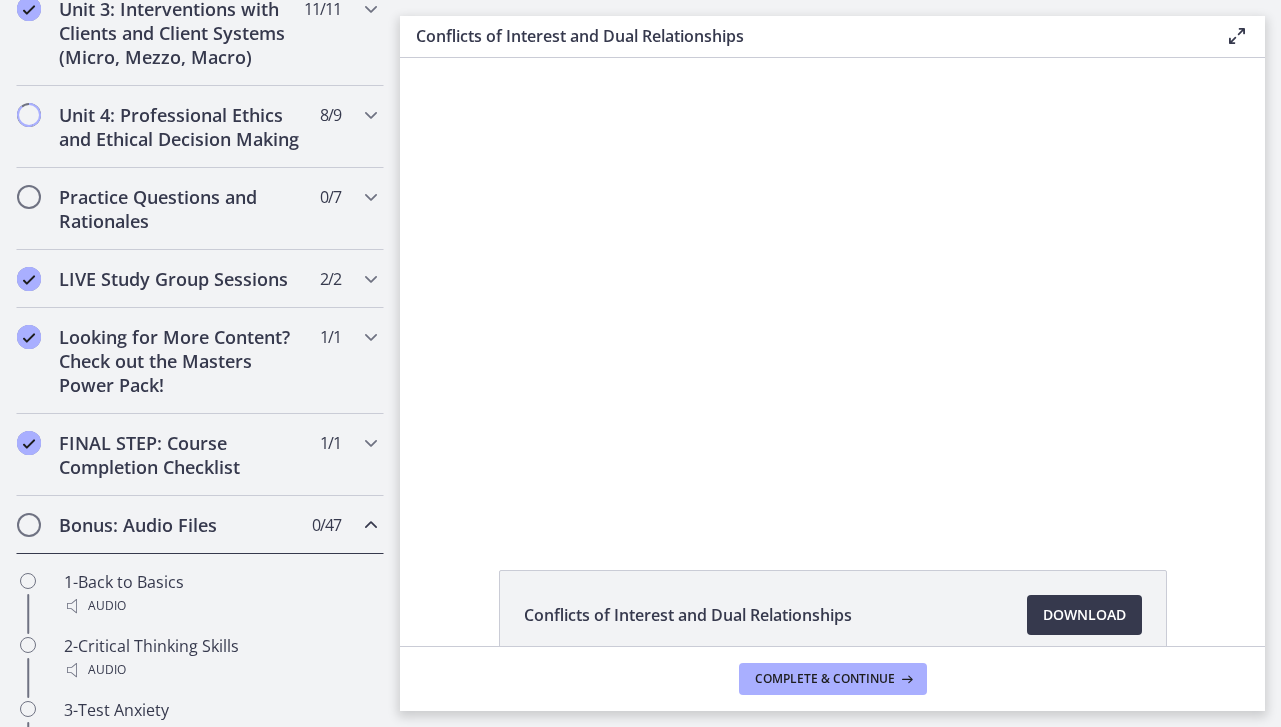 scroll, scrollTop: 788, scrollLeft: 0, axis: vertical 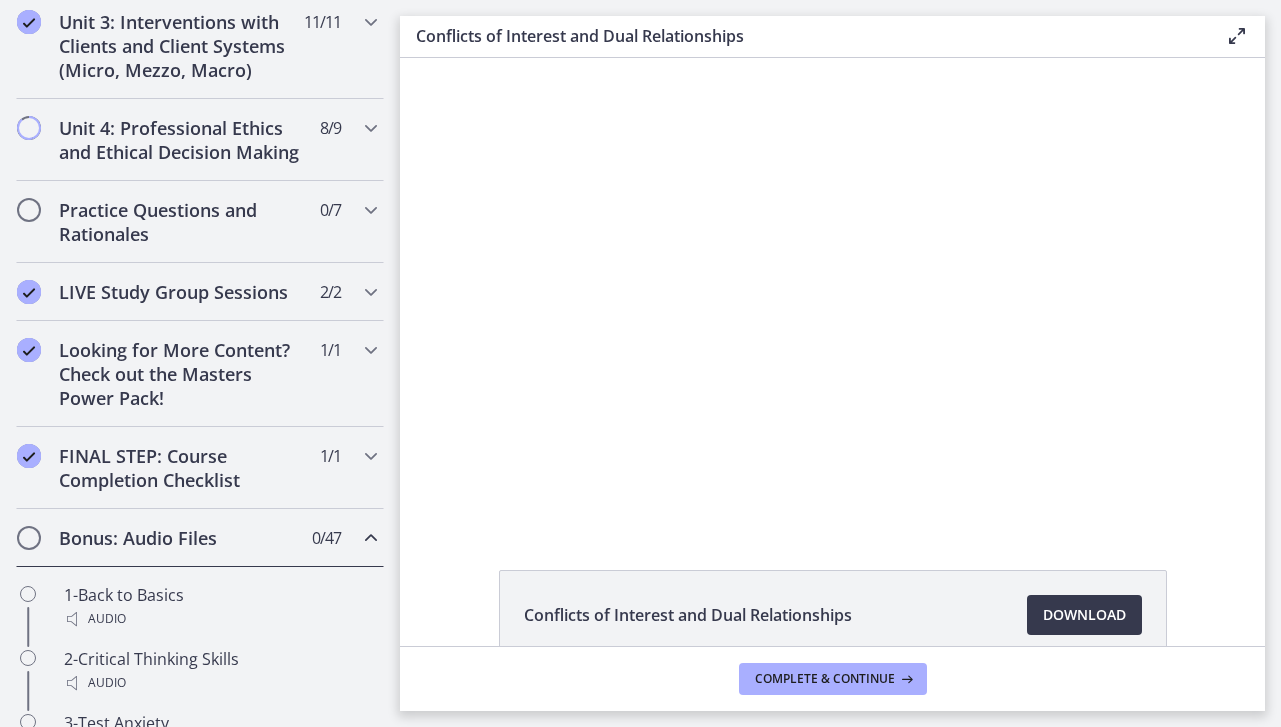 click on "Bonus: Audio Files
0  /  47
Completed" at bounding box center (200, 538) 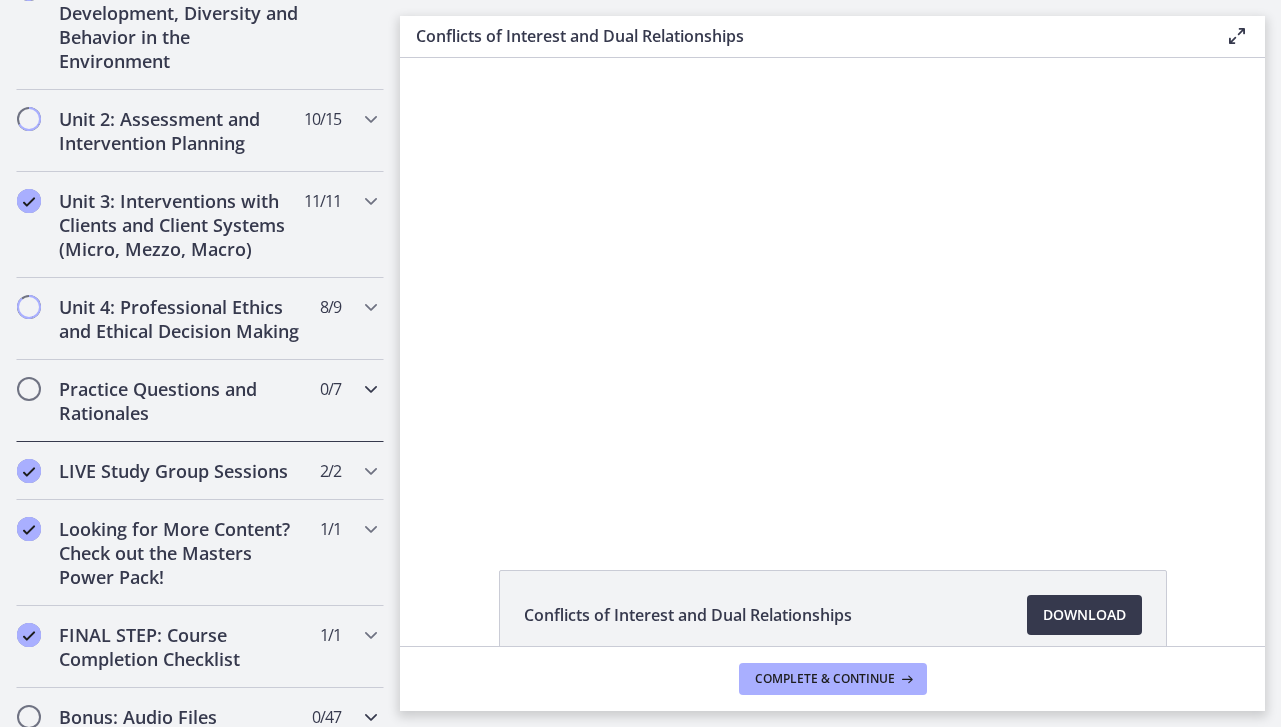 scroll, scrollTop: 615, scrollLeft: 0, axis: vertical 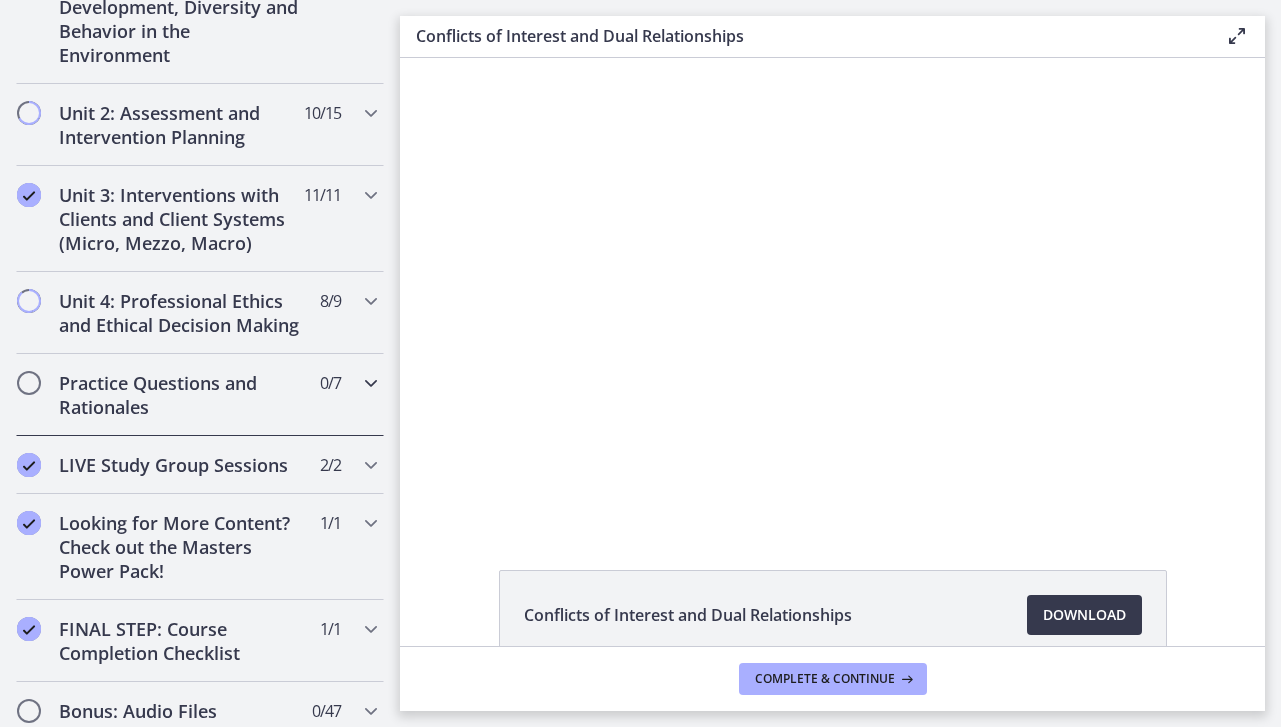 click on "Practice Questions and Rationales" at bounding box center [181, 395] 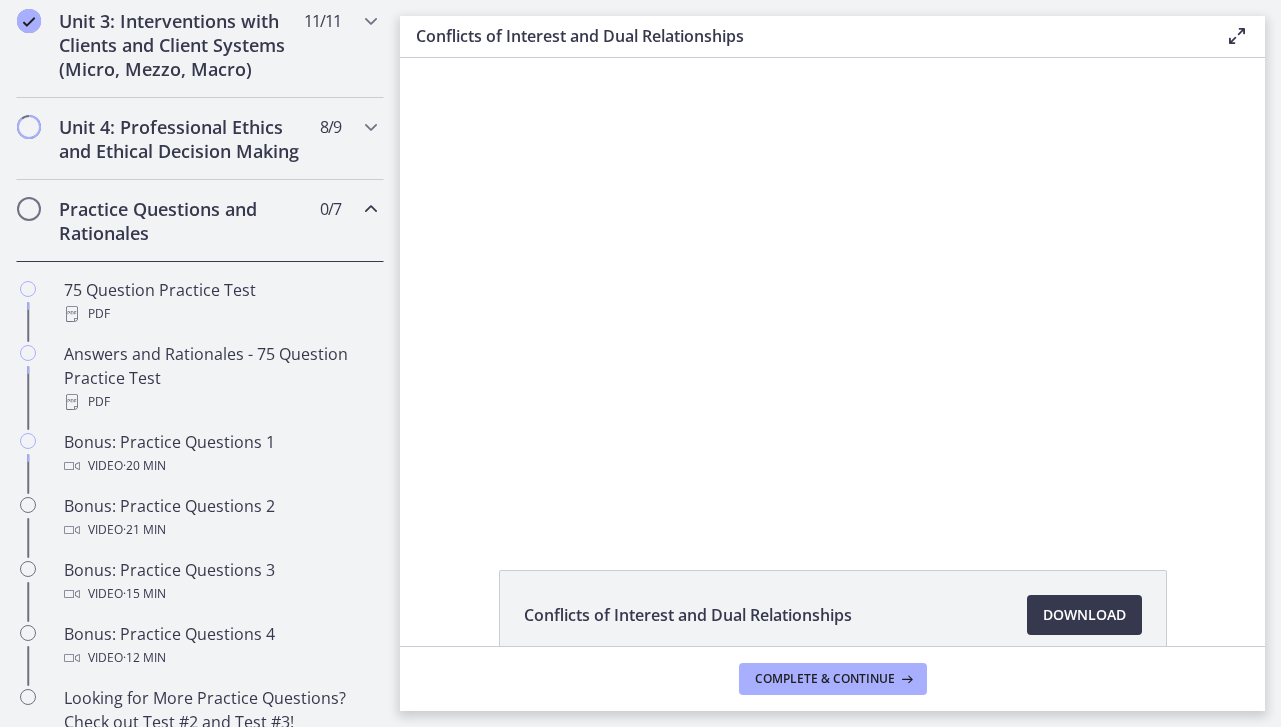scroll, scrollTop: 794, scrollLeft: 0, axis: vertical 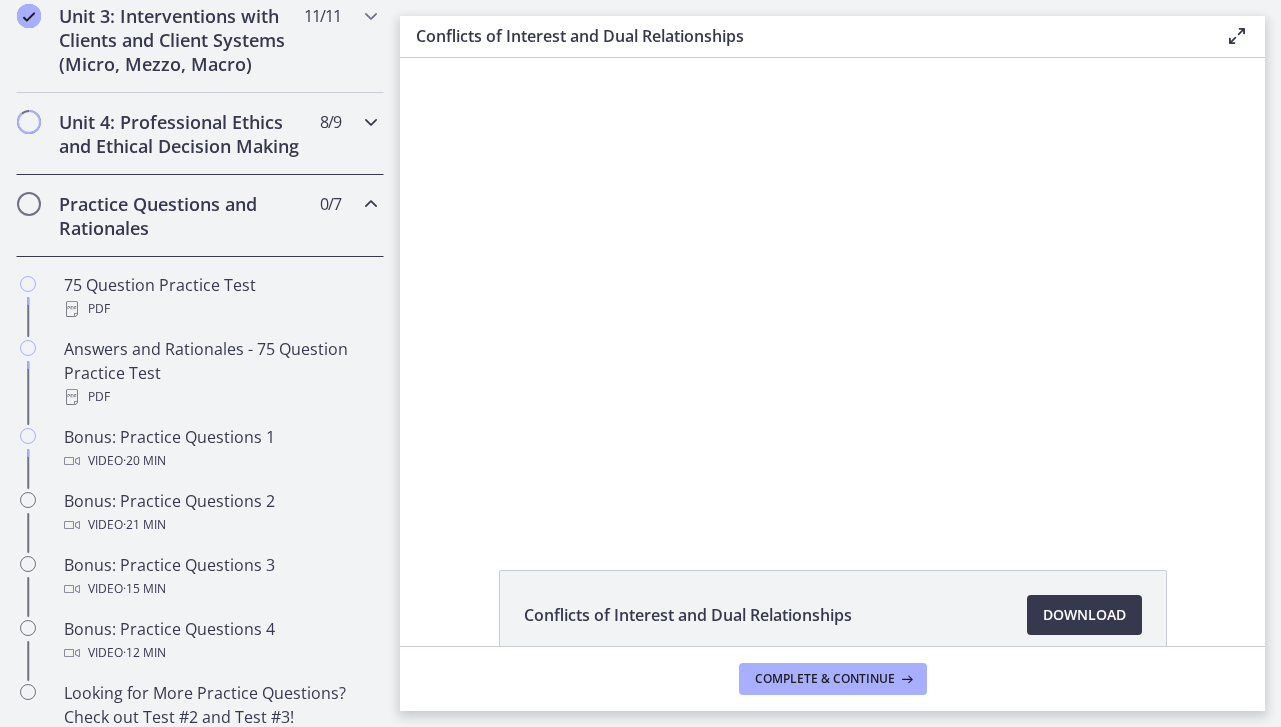 click on "Unit 4: Professional Ethics and Ethical Decision Making" at bounding box center [181, 134] 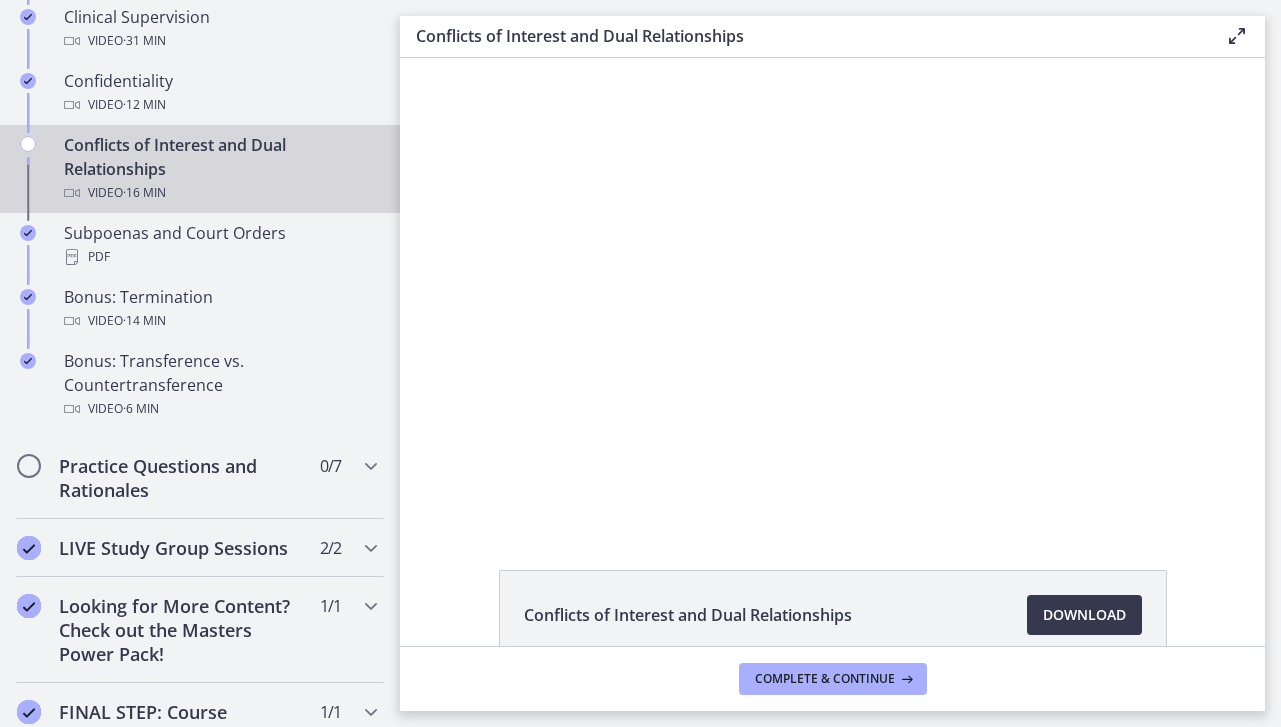 scroll, scrollTop: 1194, scrollLeft: 0, axis: vertical 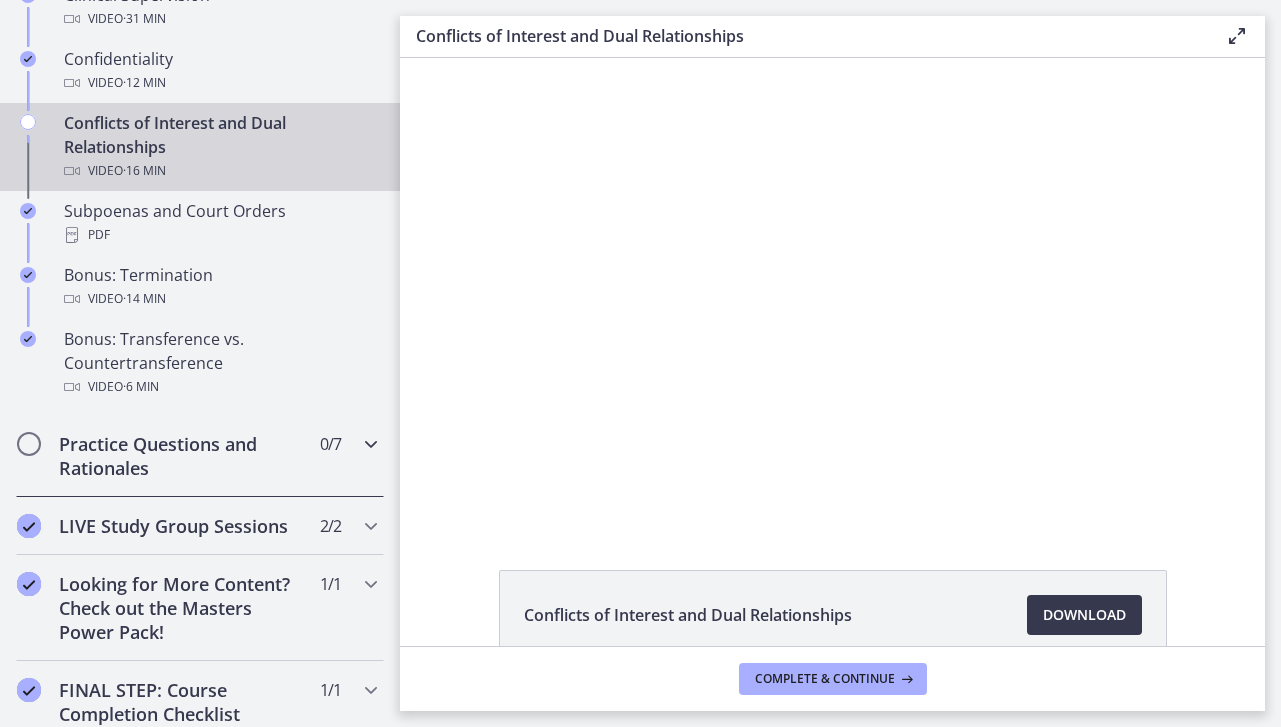 click on "Practice Questions and Rationales" at bounding box center [181, 456] 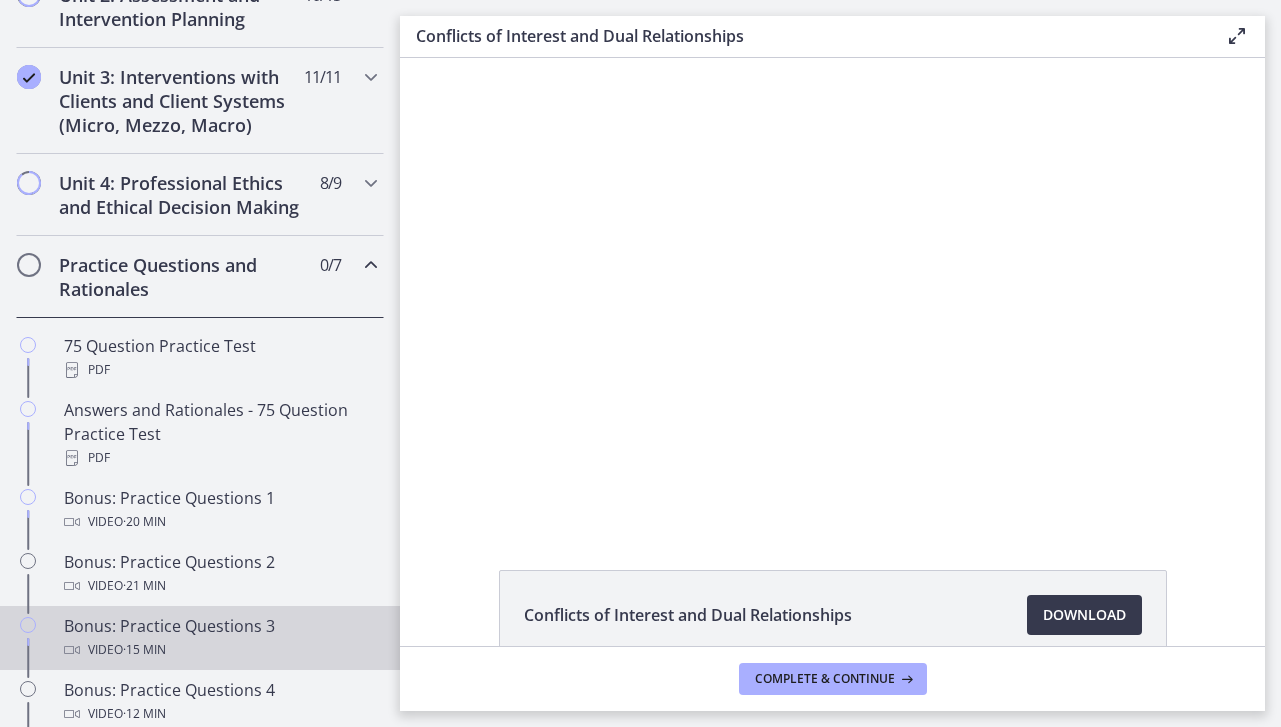 scroll, scrollTop: 700, scrollLeft: 0, axis: vertical 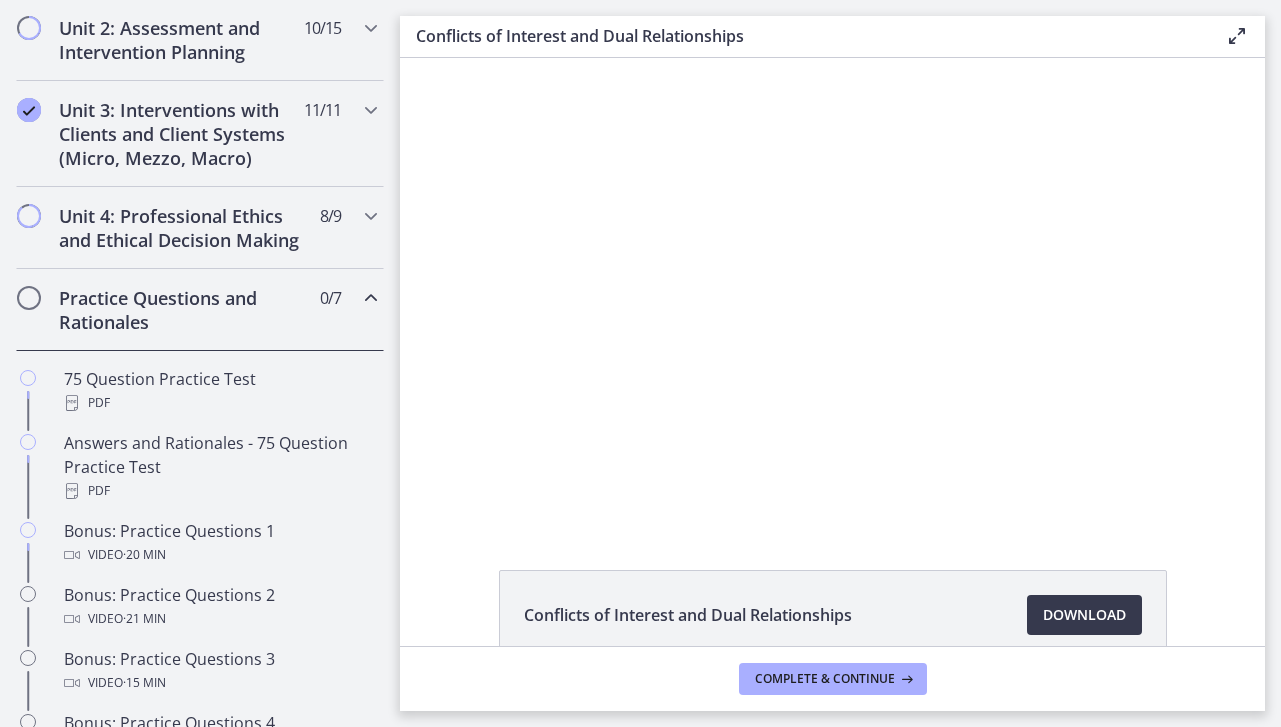 click on "Practice Questions and Rationales" at bounding box center (181, 310) 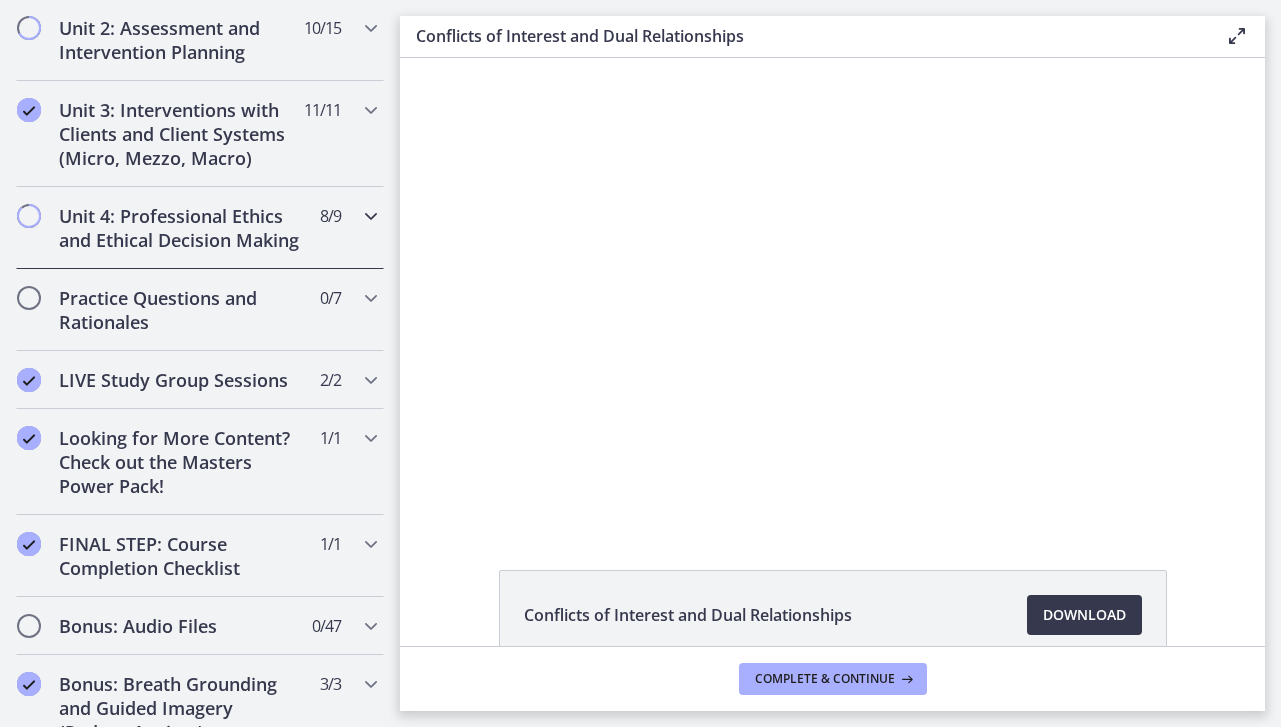 click on "Unit 4: Professional Ethics and Ethical Decision Making" at bounding box center [181, 228] 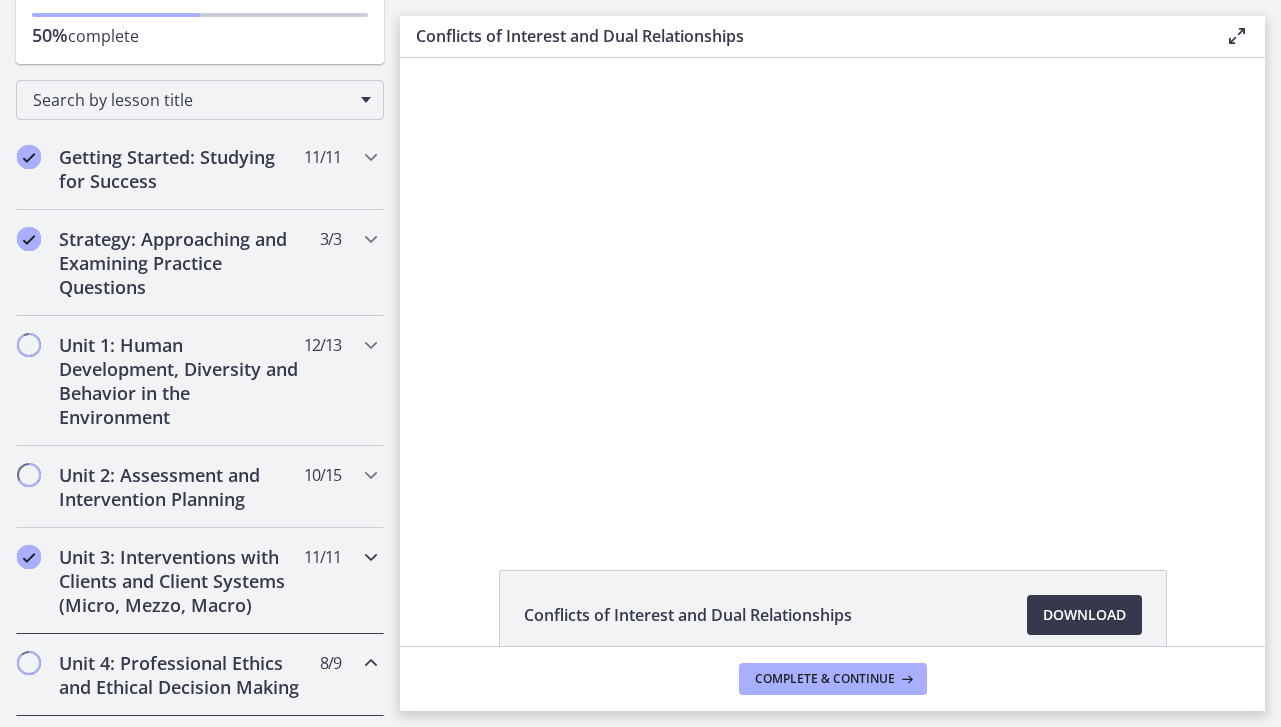 scroll, scrollTop: 252, scrollLeft: 0, axis: vertical 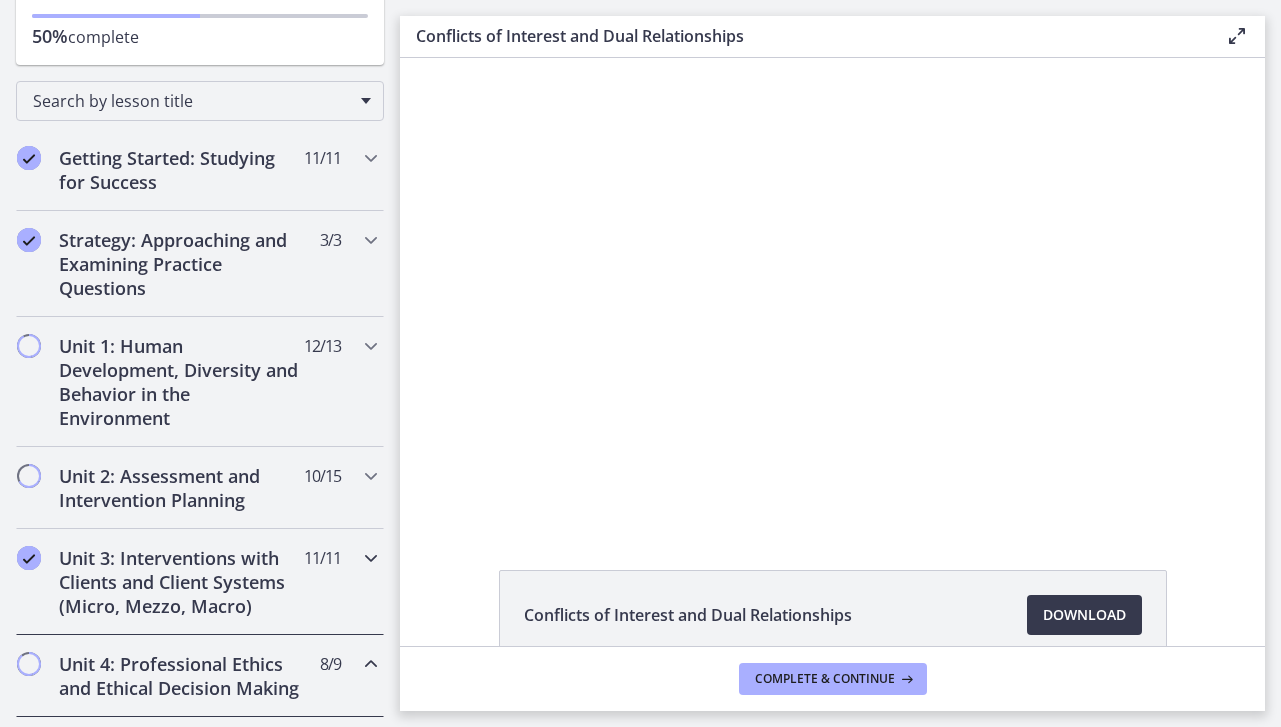 click on "Unit 3: Interventions with Clients and Client Systems (Micro, Mezzo, Macro)" at bounding box center [181, 582] 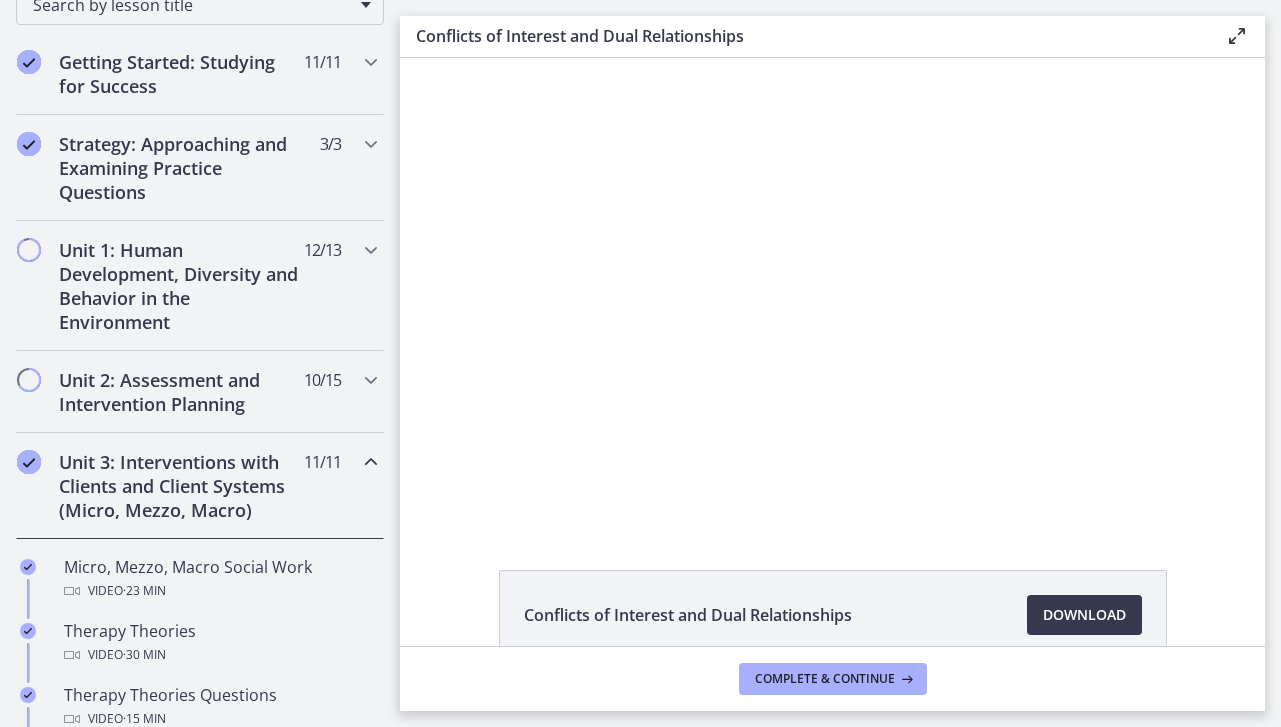 scroll, scrollTop: 340, scrollLeft: 0, axis: vertical 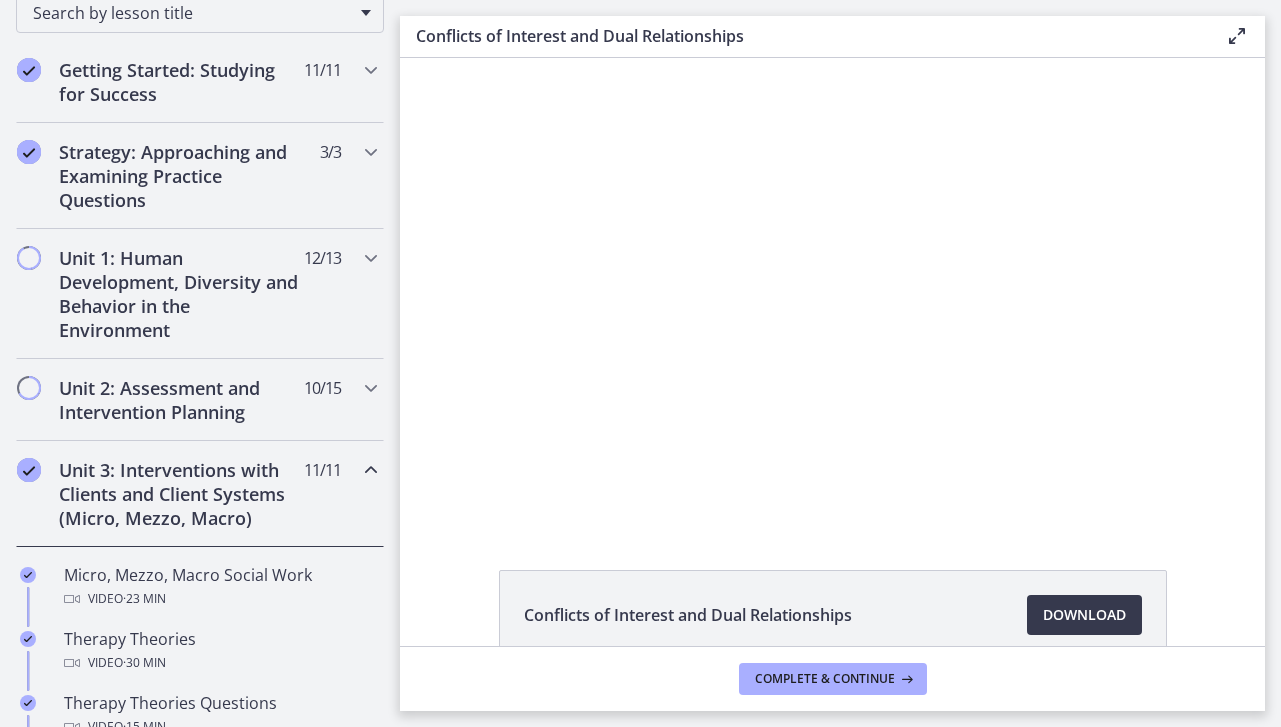 click on "Unit 3: Interventions with Clients and Client Systems (Micro, Mezzo, Macro)" at bounding box center (181, 494) 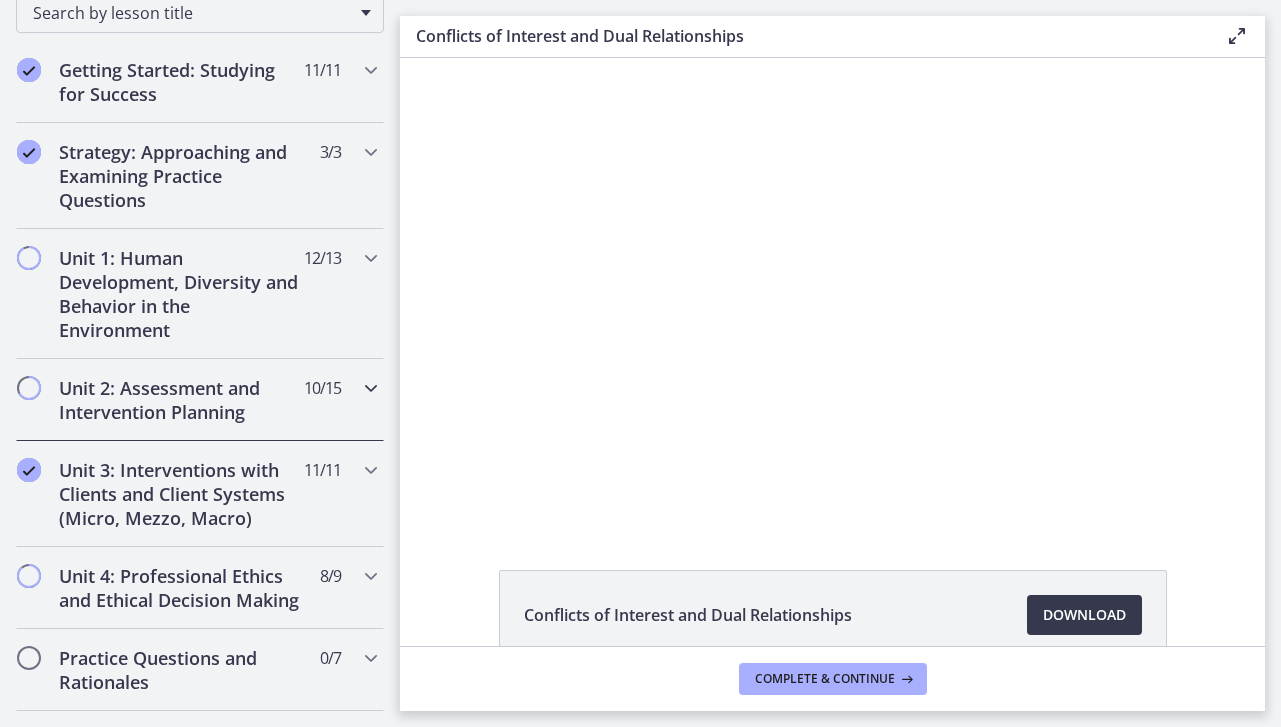 click on "Unit 2: Assessment and Intervention Planning
10  /  15
Completed" at bounding box center [200, 400] 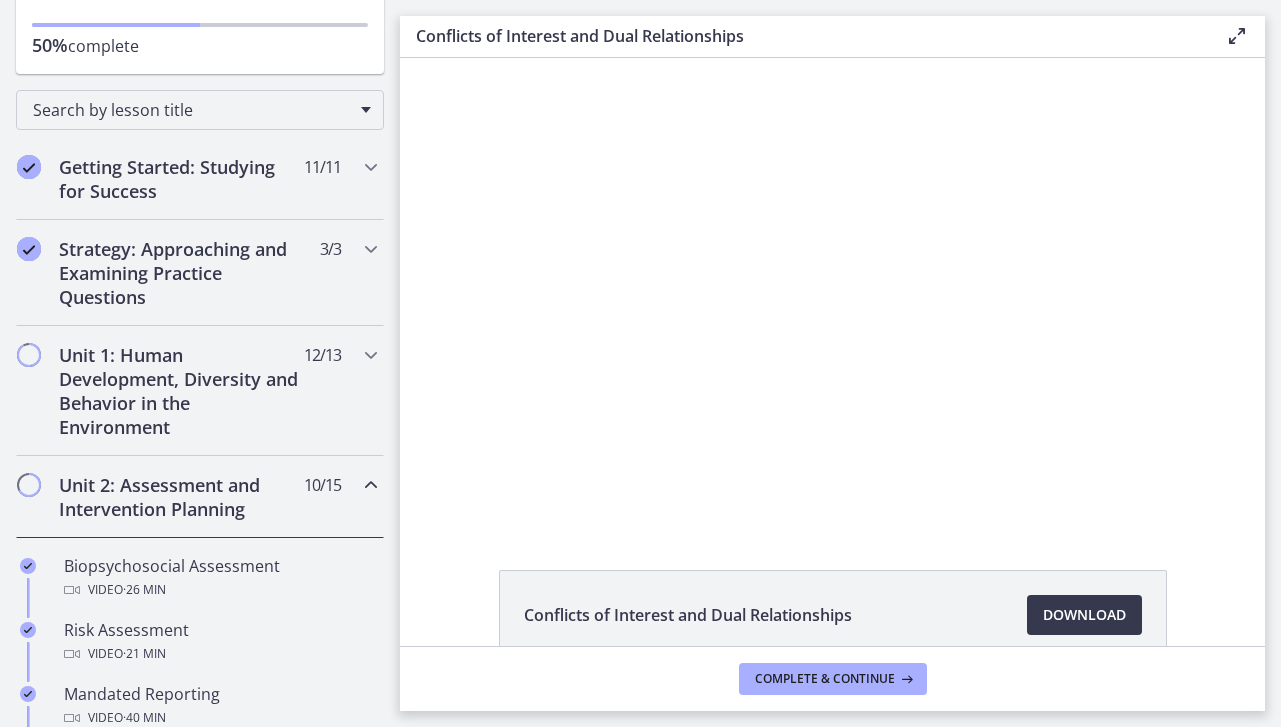 scroll, scrollTop: 245, scrollLeft: 0, axis: vertical 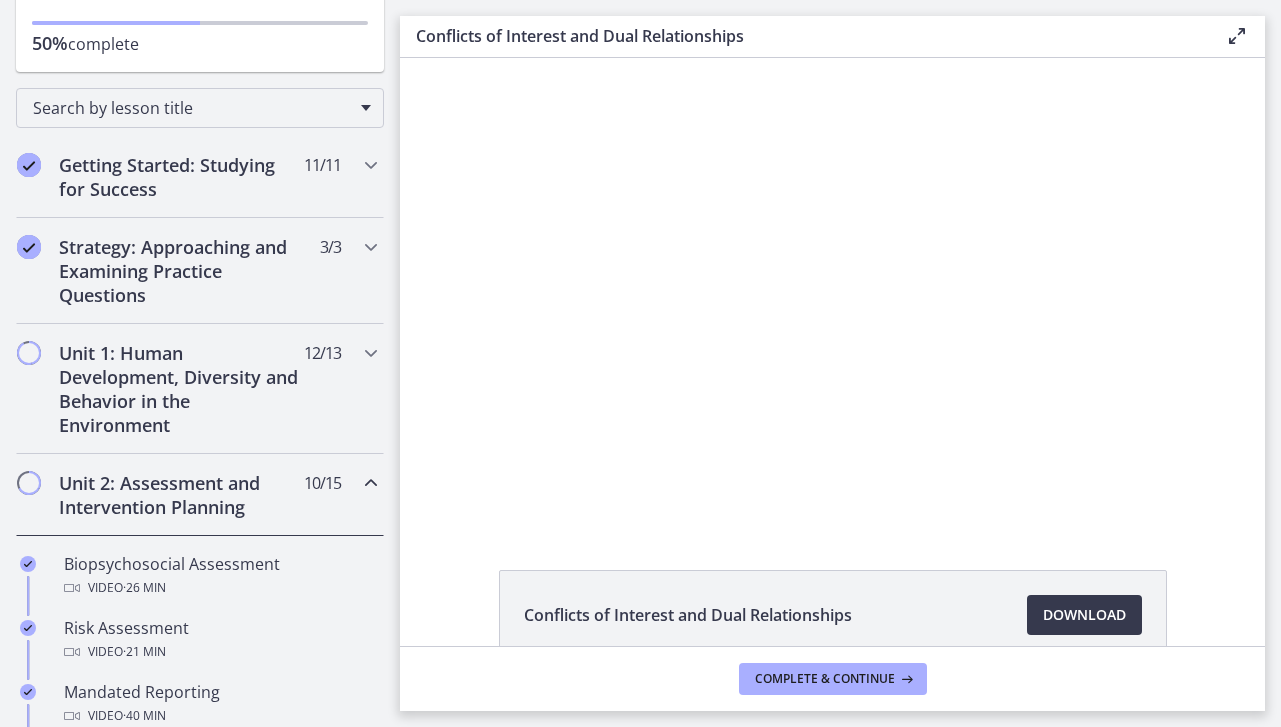 click on "Unit 2: Assessment and Intervention Planning" at bounding box center (181, 495) 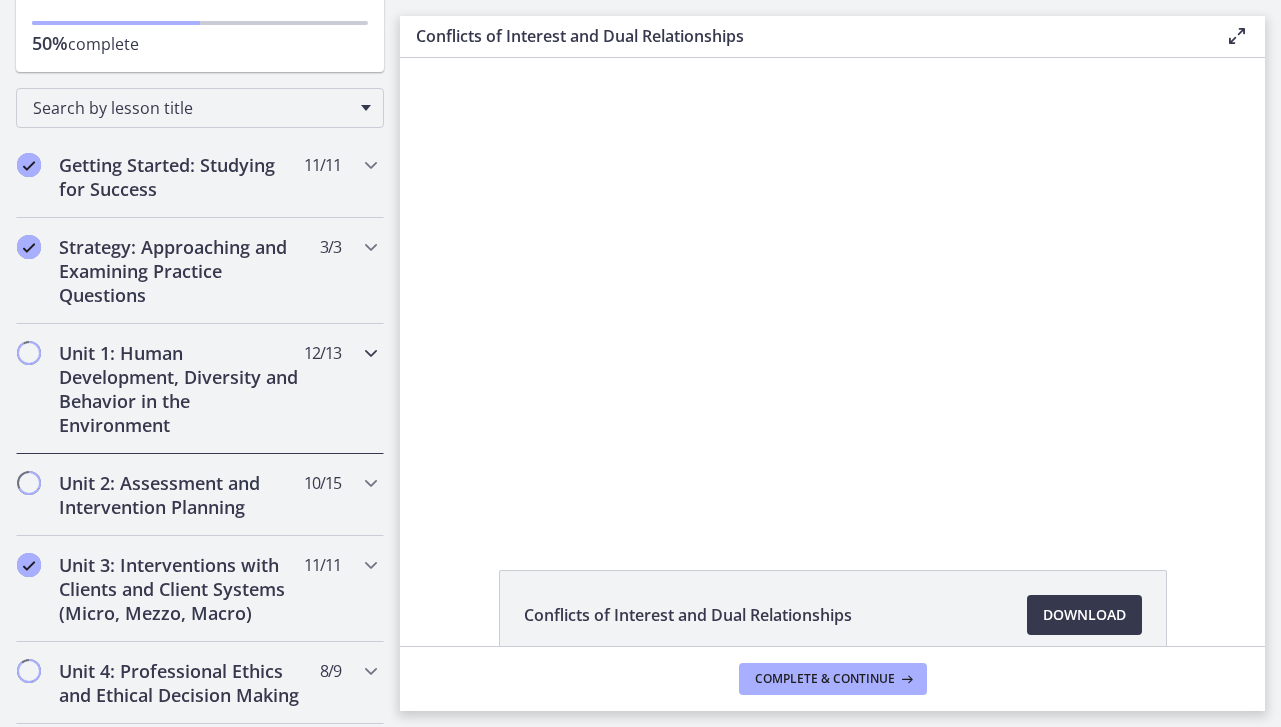 click on "Unit 1: Human Development, Diversity and Behavior in the Environment" at bounding box center (181, 389) 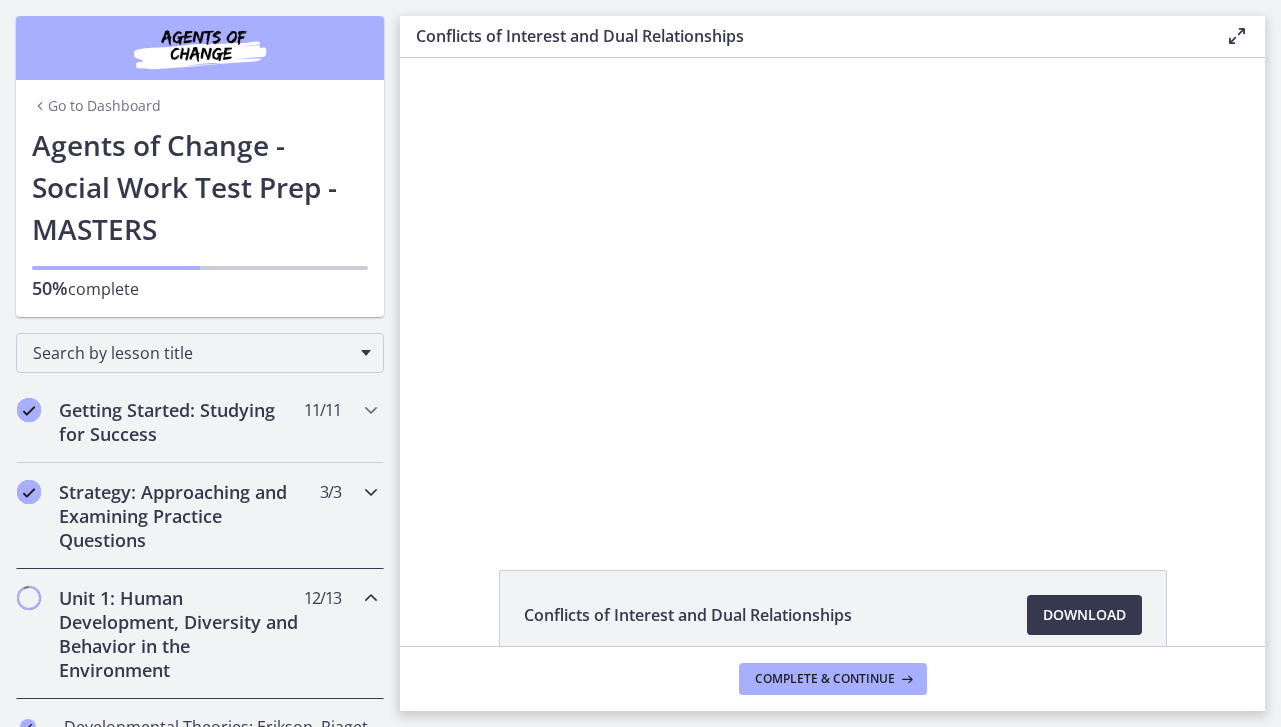 scroll, scrollTop: 0, scrollLeft: 0, axis: both 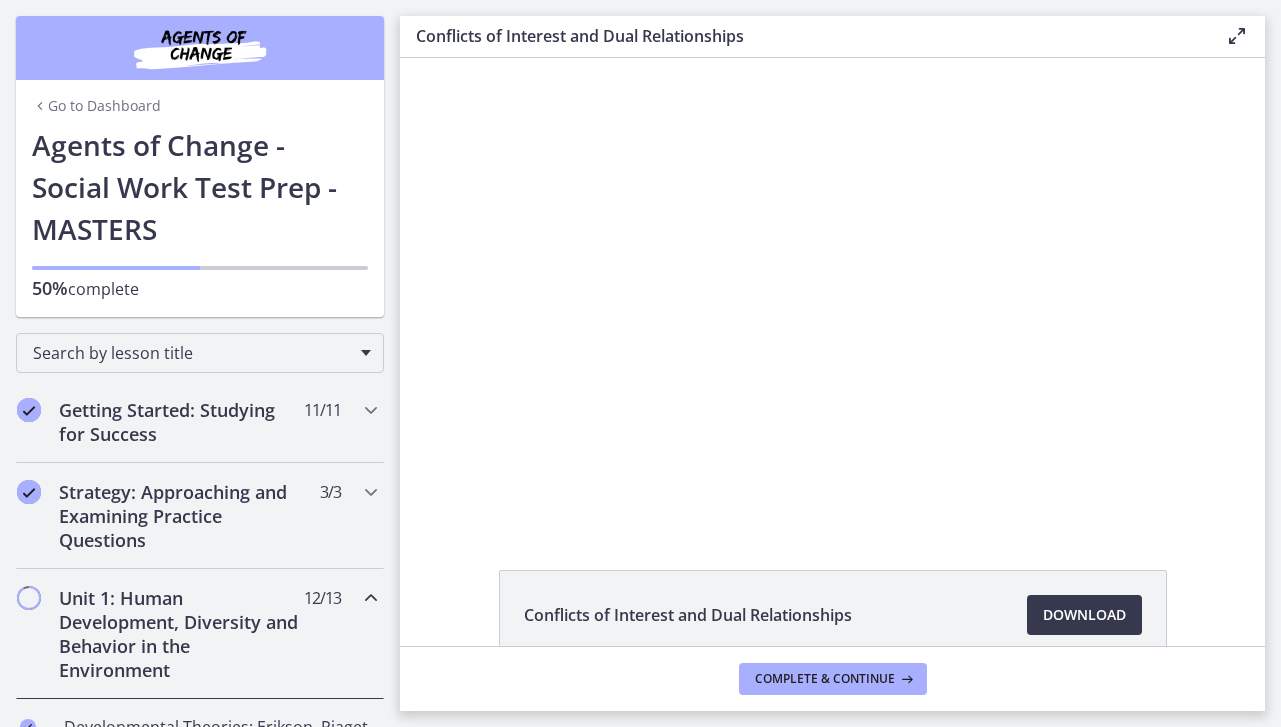 click on "Unit 1: Human Development, Diversity and Behavior in the Environment" at bounding box center [181, 634] 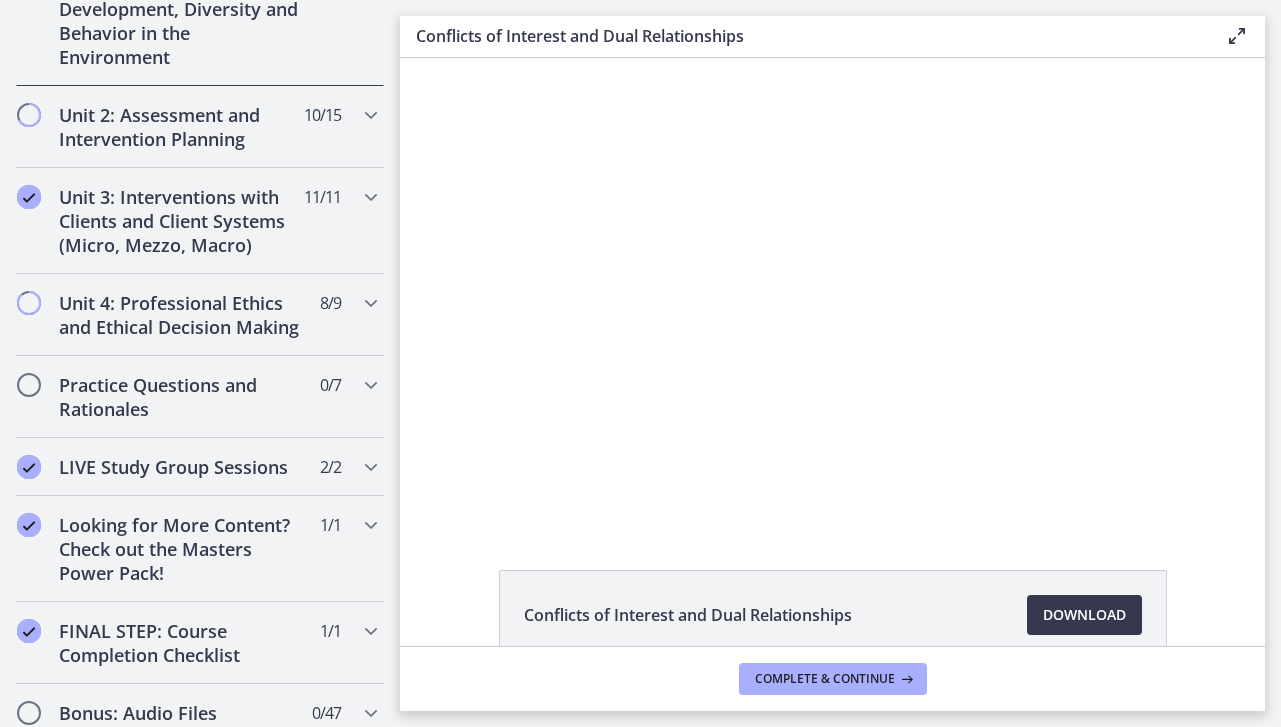 scroll, scrollTop: 609, scrollLeft: 0, axis: vertical 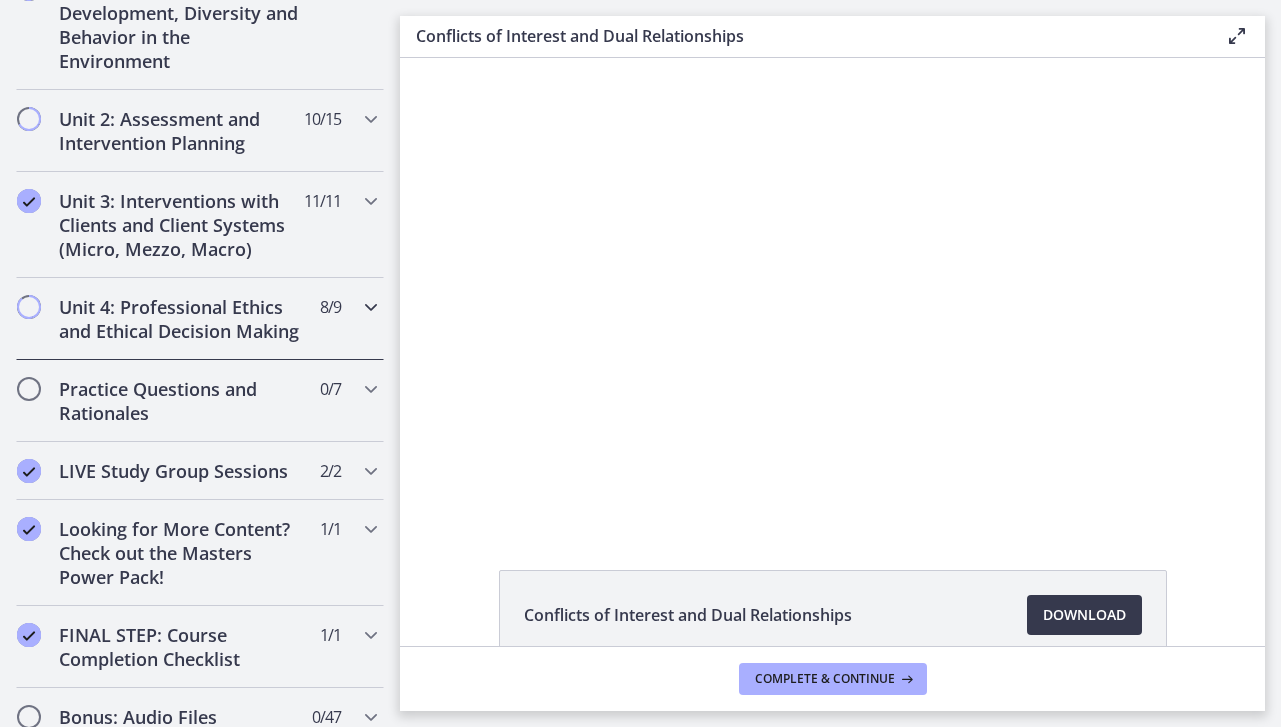 click on "Unit 4: Professional Ethics and Ethical Decision Making" at bounding box center [181, 319] 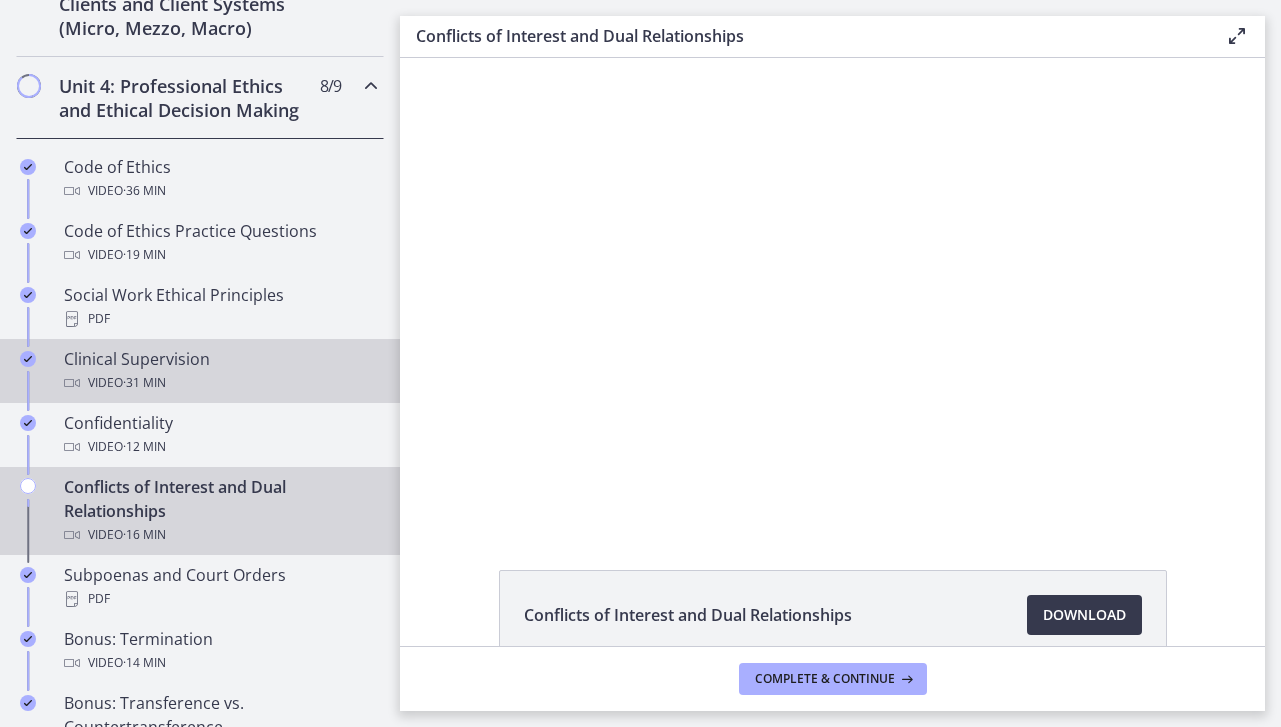 scroll, scrollTop: 856, scrollLeft: 0, axis: vertical 